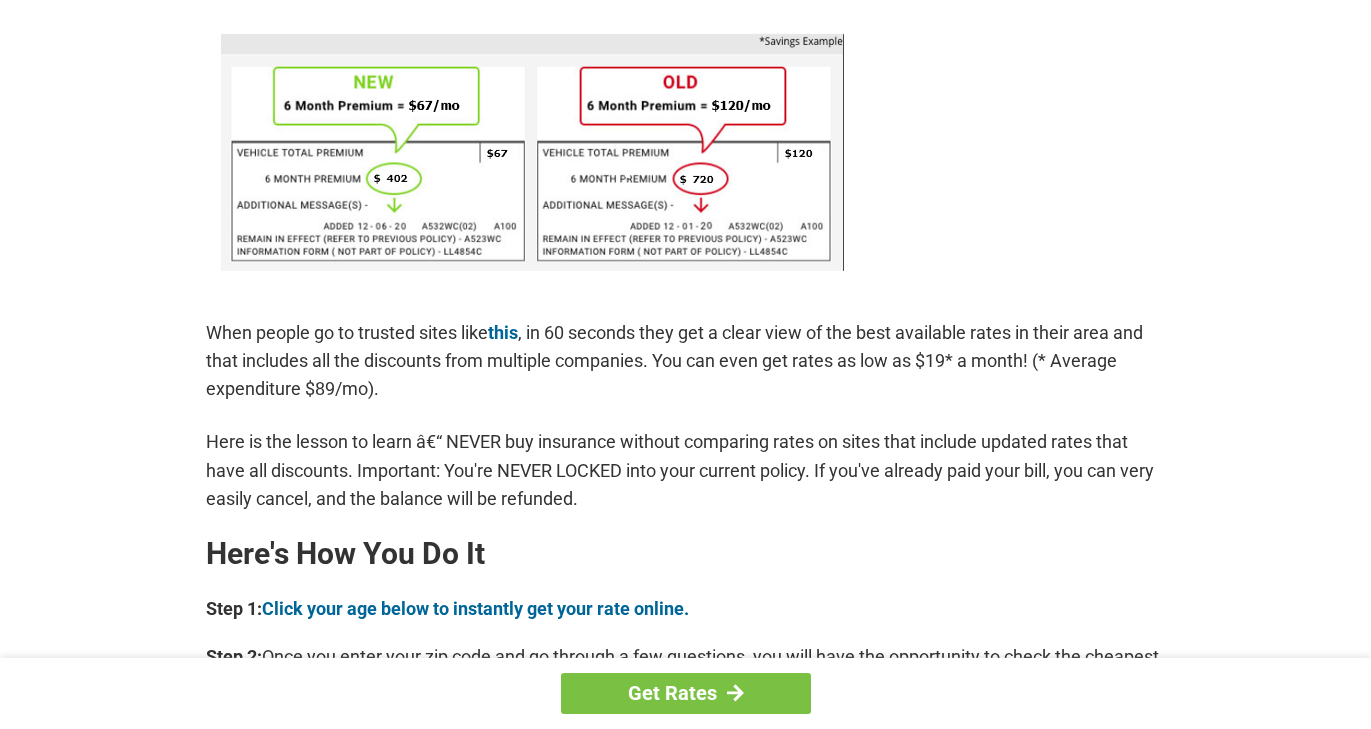 scroll, scrollTop: 1440, scrollLeft: 0, axis: vertical 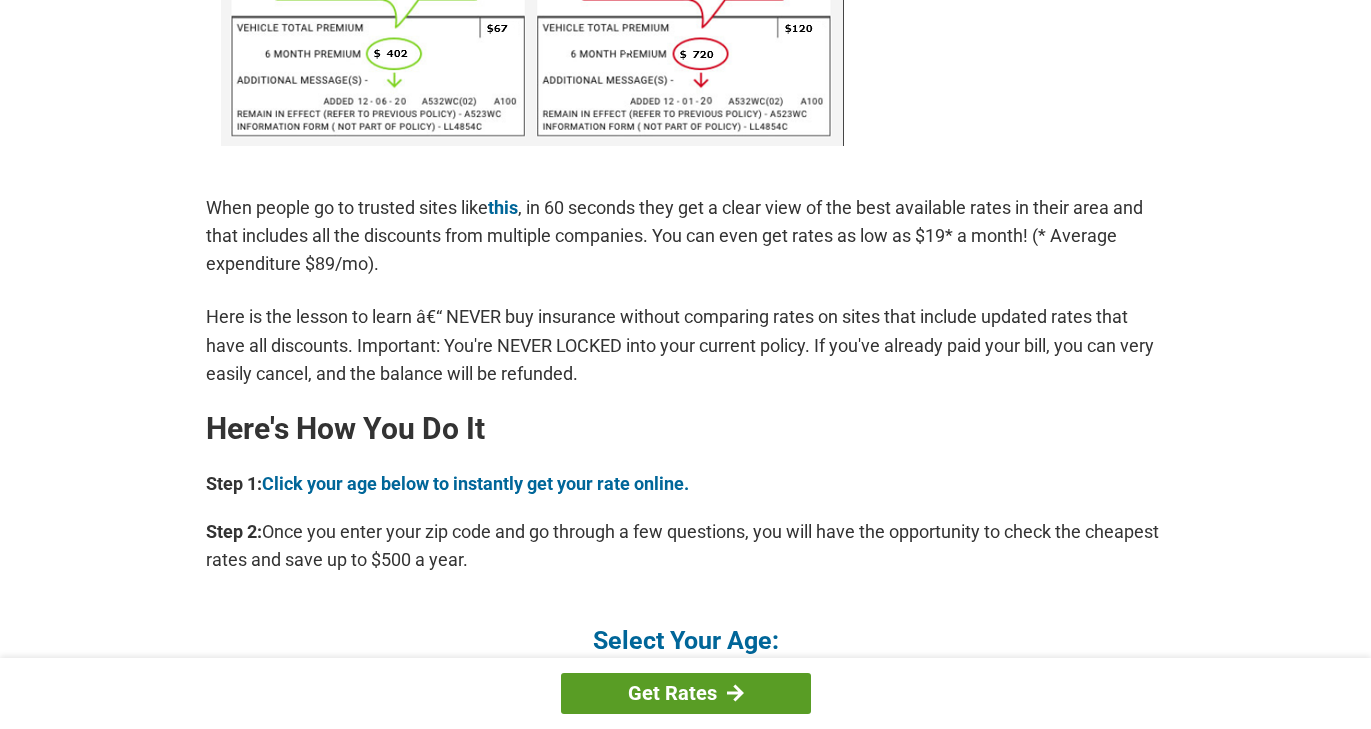 click on "Get Rates" at bounding box center (686, 693) 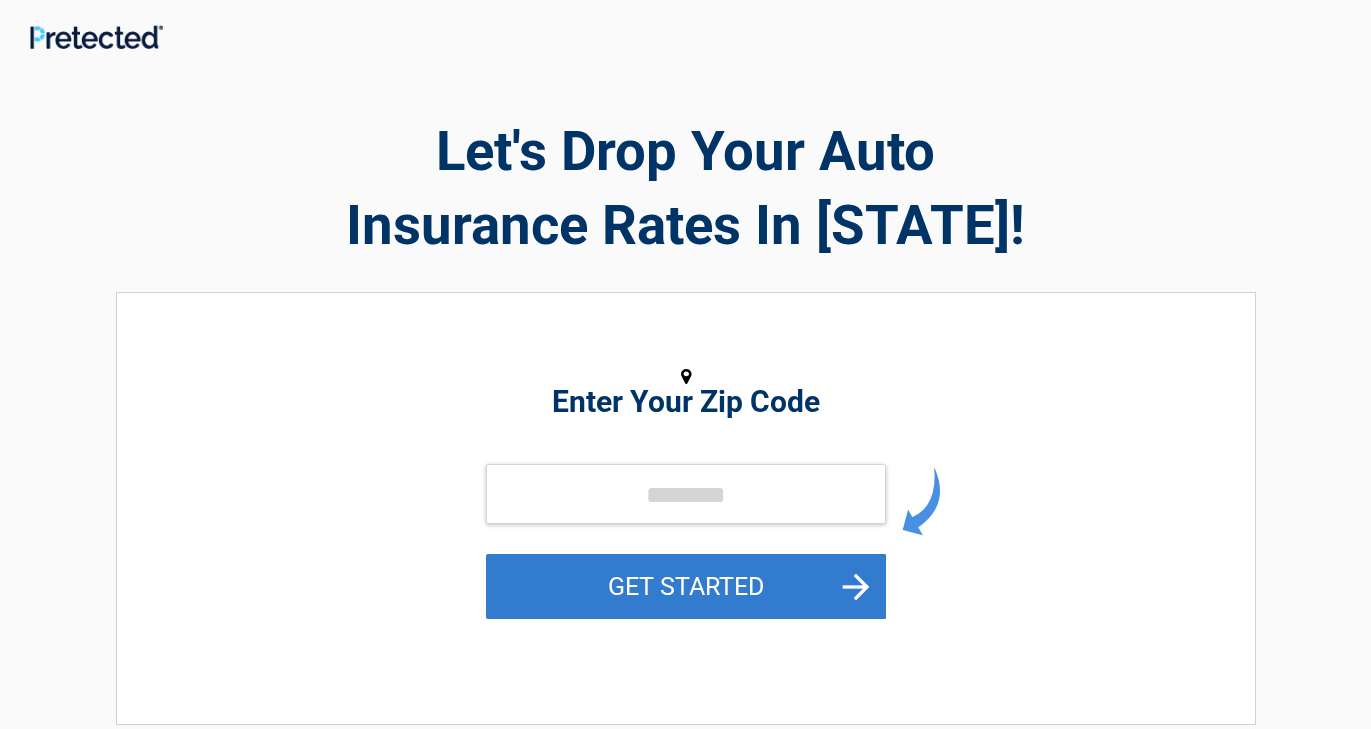 scroll, scrollTop: 0, scrollLeft: 0, axis: both 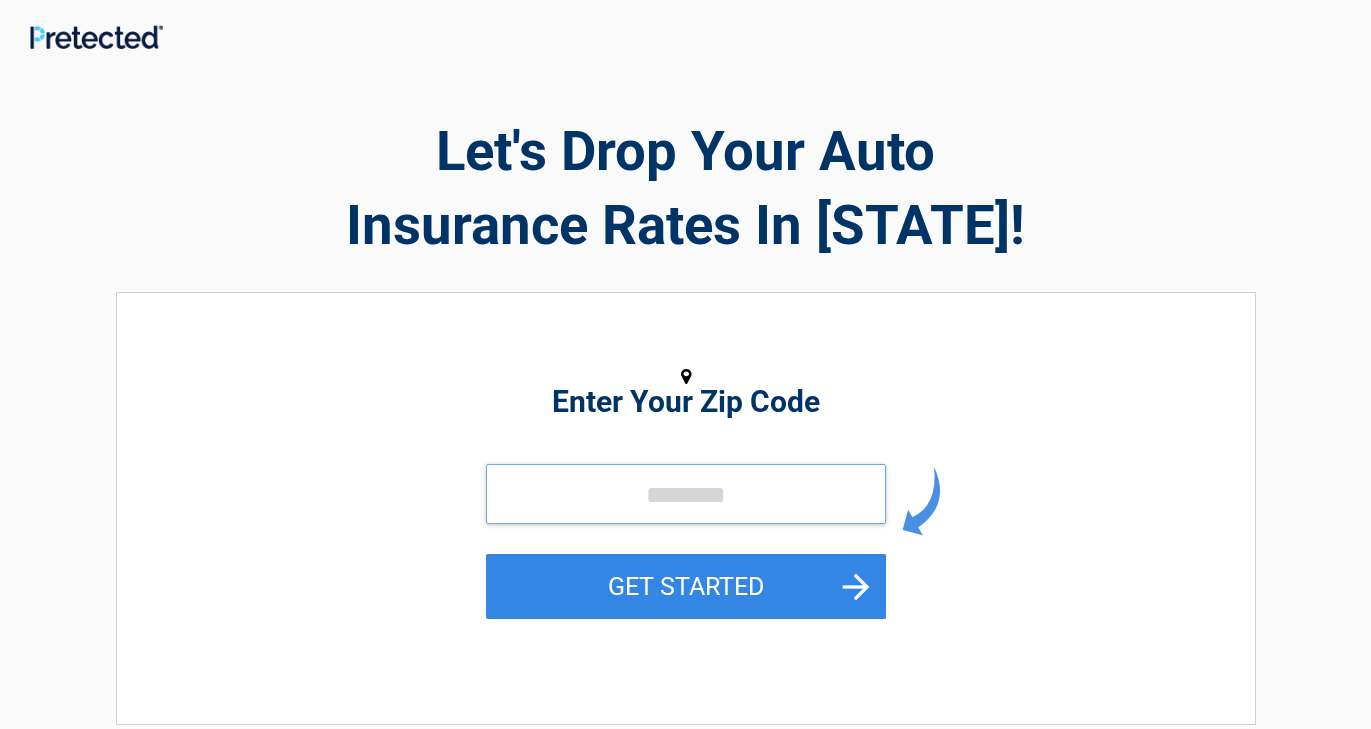 click at bounding box center (686, 494) 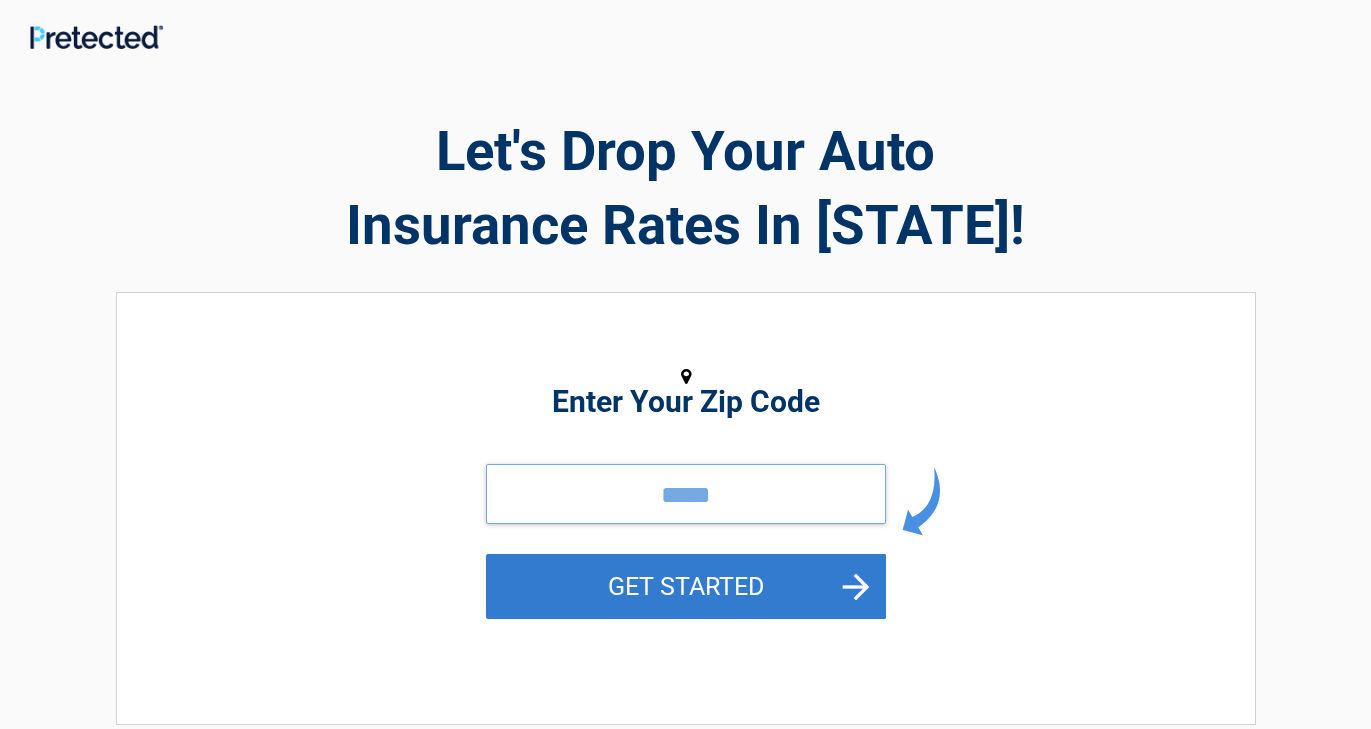type on "*****" 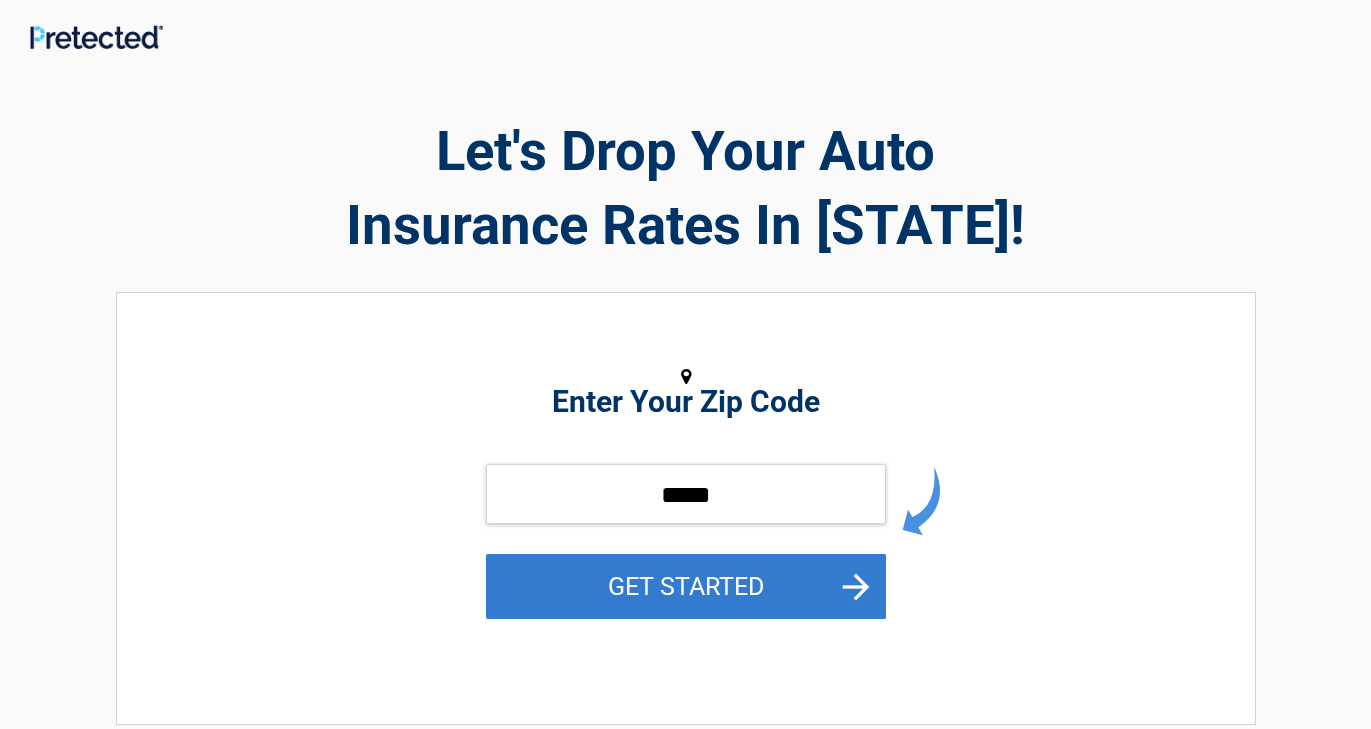 click on "GET STARTED" at bounding box center (686, 586) 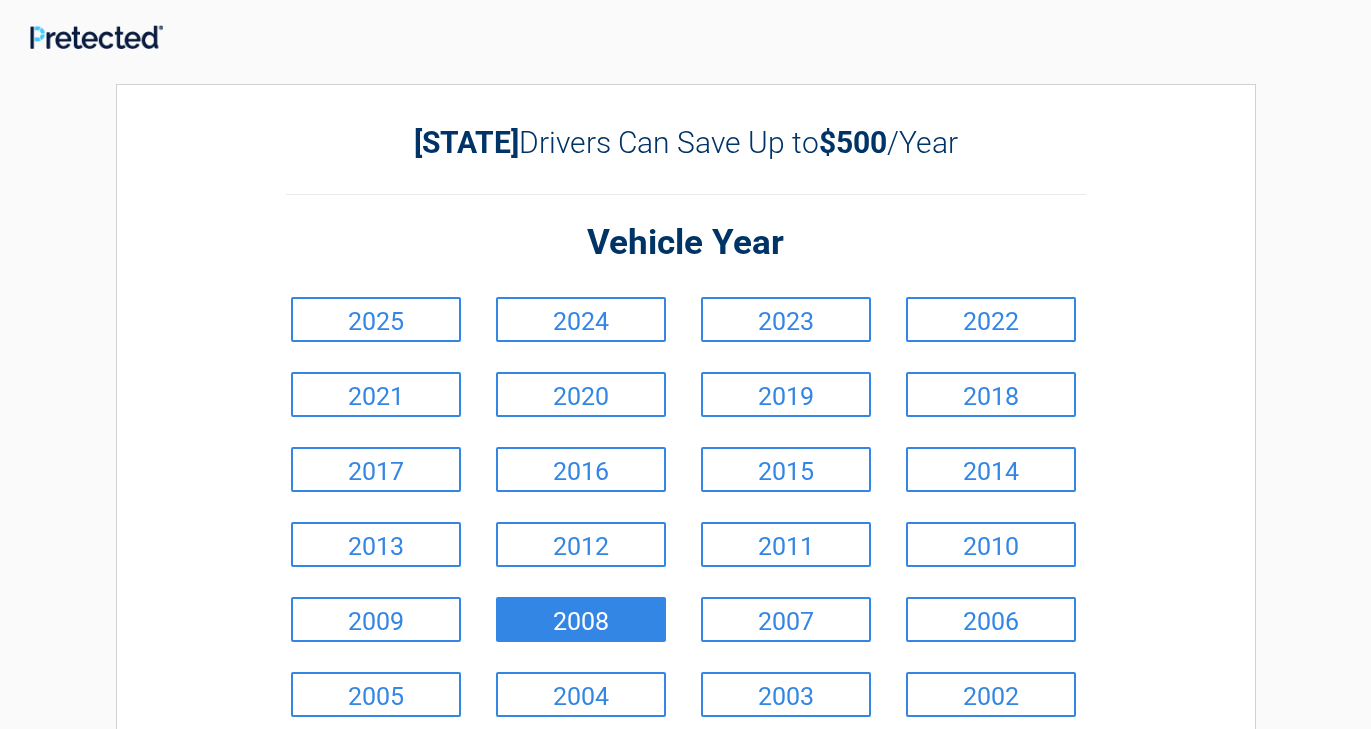 click on "2007" at bounding box center (786, 619) 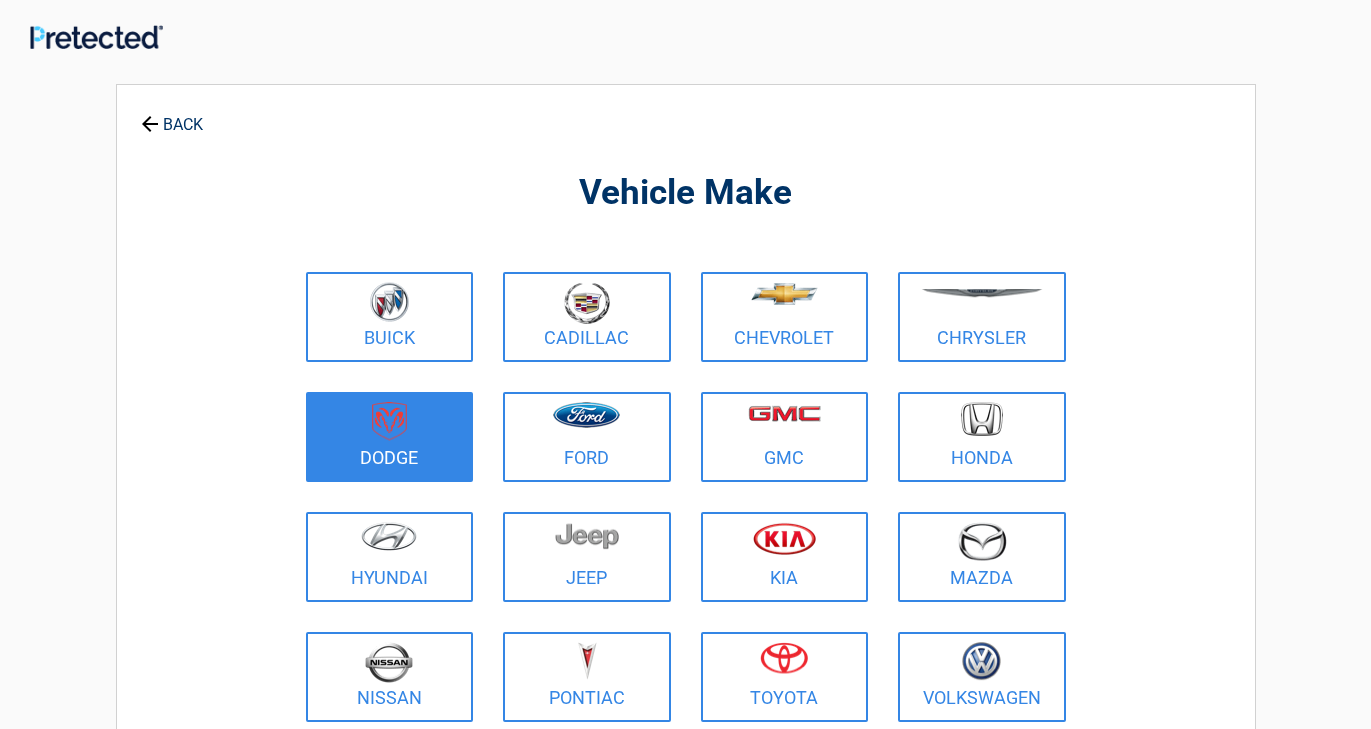 click at bounding box center (390, 424) 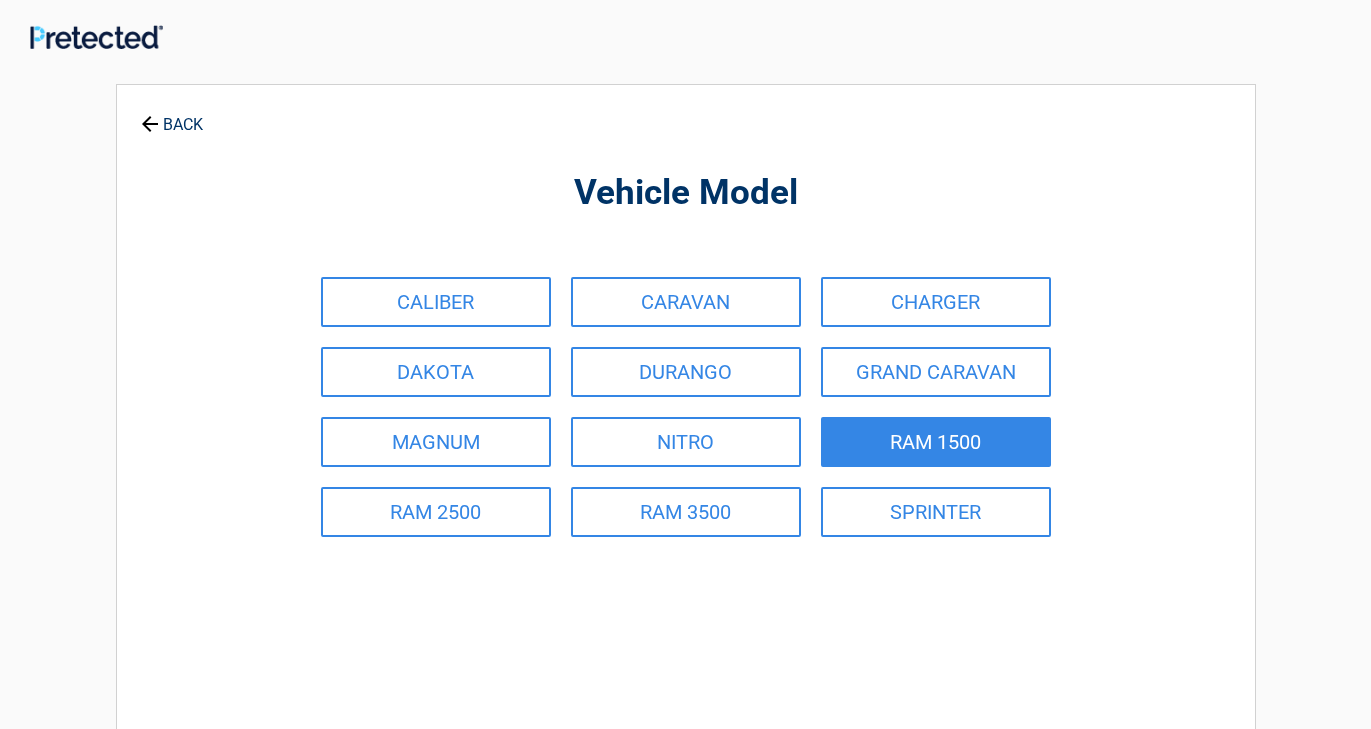 click on "RAM 1500" at bounding box center [936, 442] 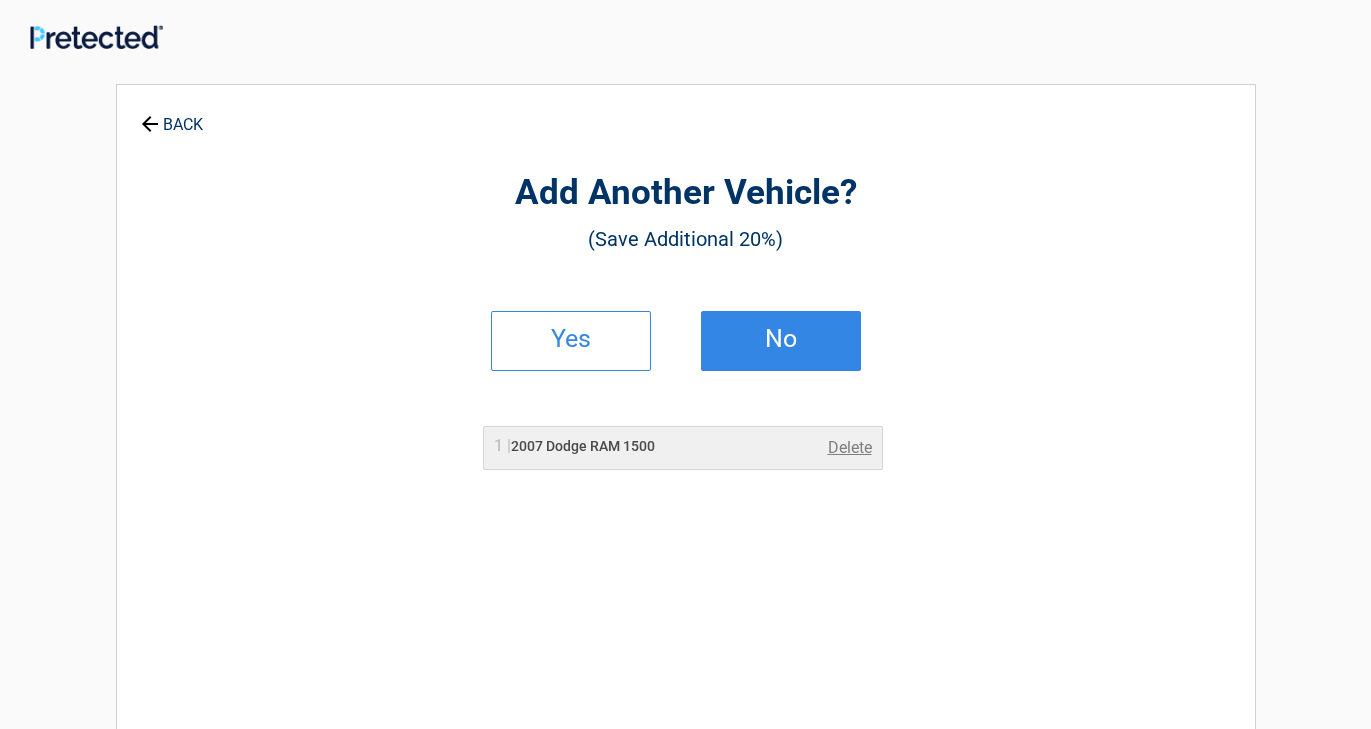 click on "No" at bounding box center [781, 339] 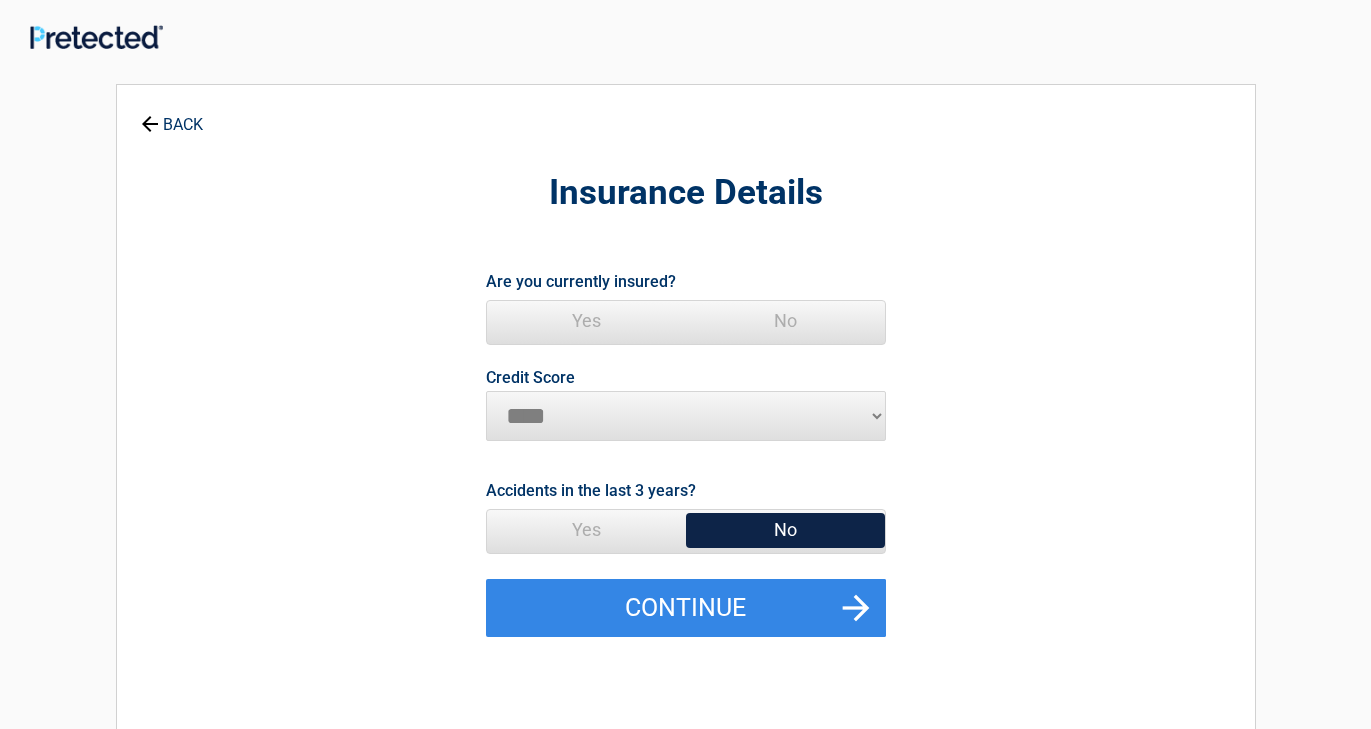 click on "Yes" at bounding box center (586, 321) 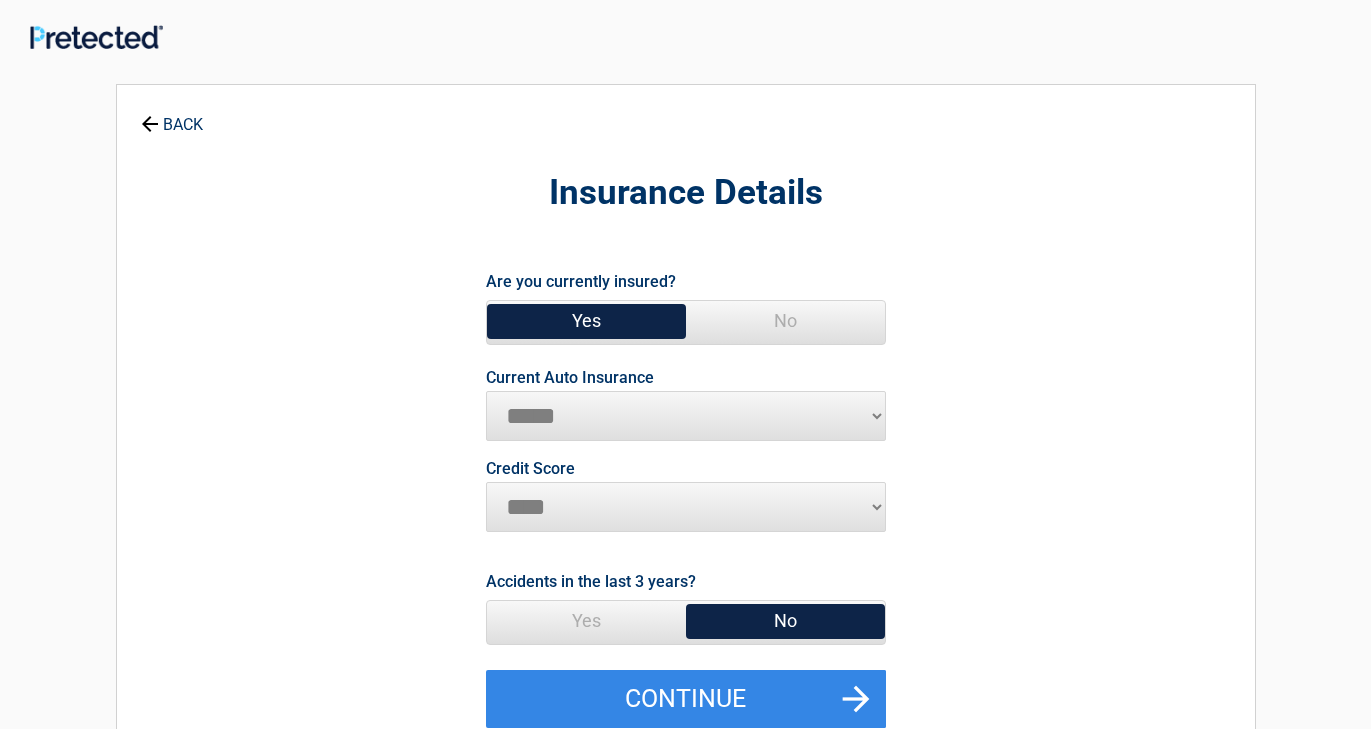 click on "**********" at bounding box center (686, 416) 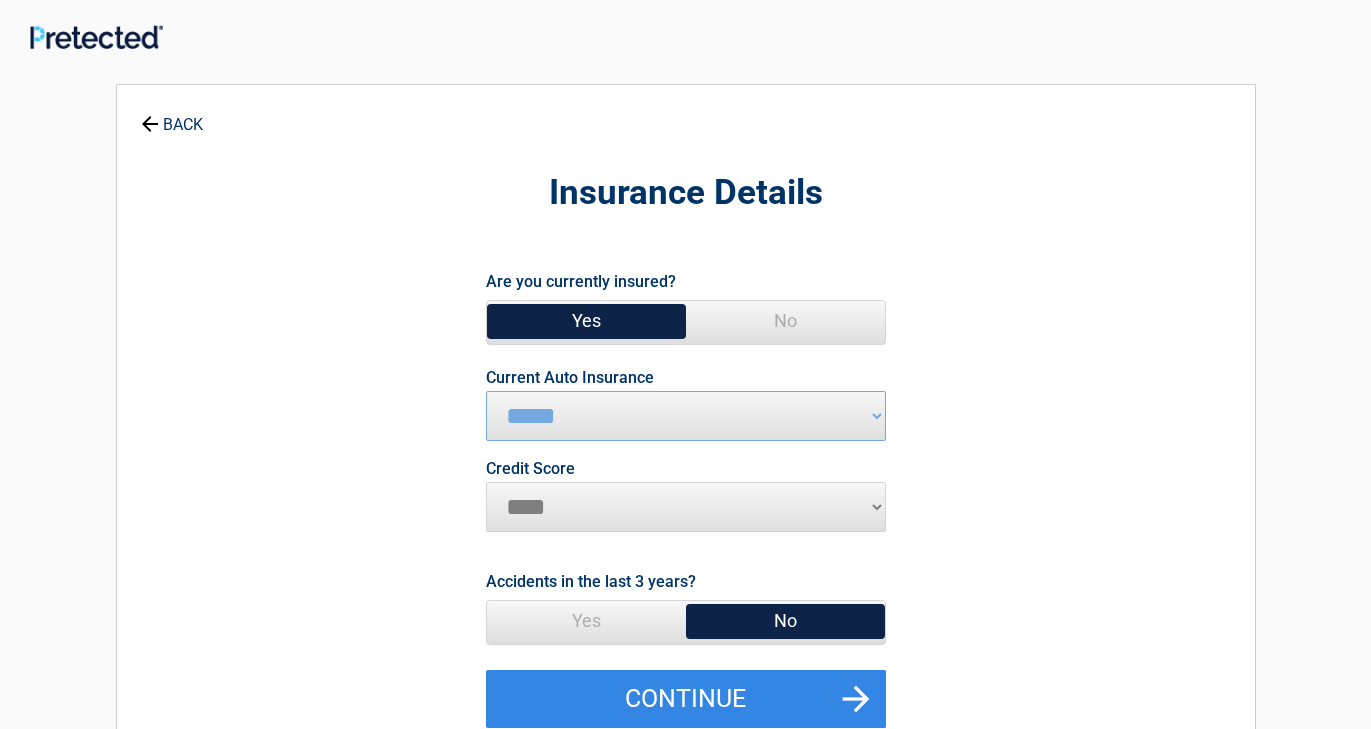 click on "*********
****
*******
****" at bounding box center (686, 507) 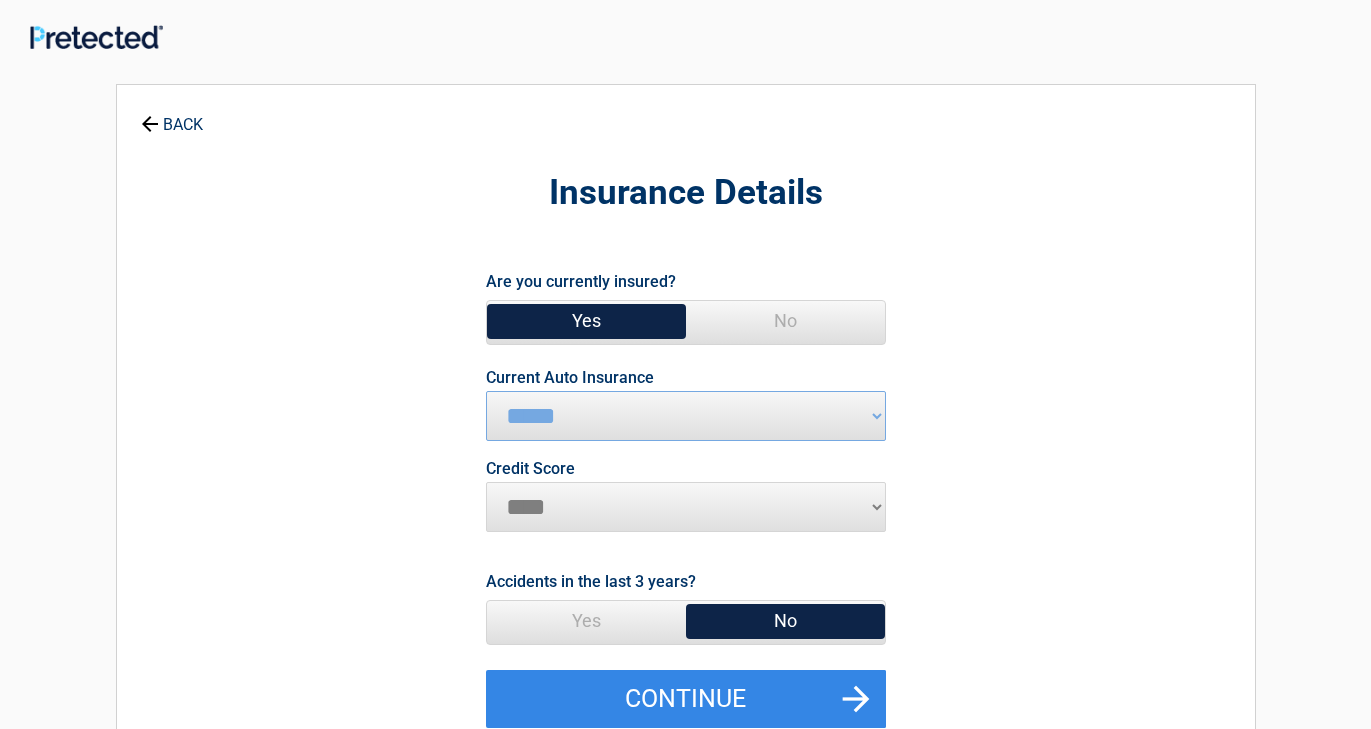 select on "****" 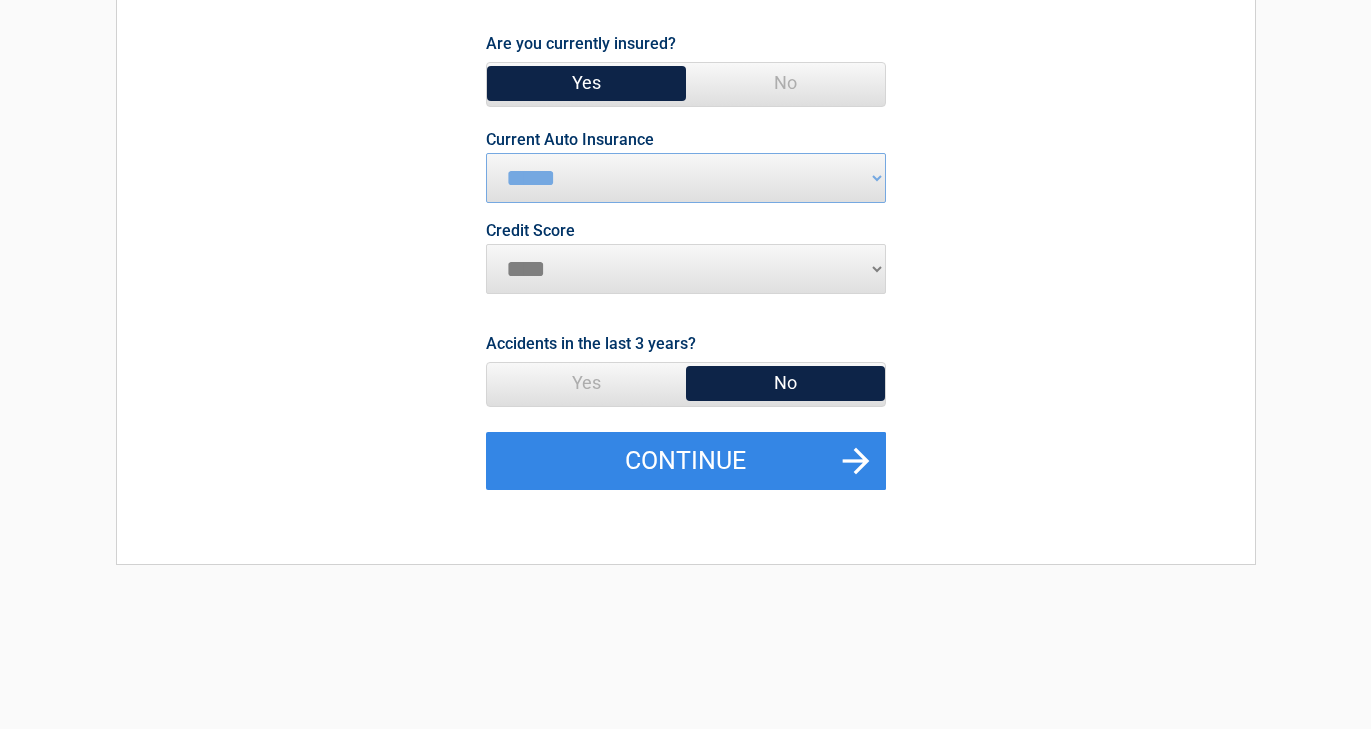 scroll, scrollTop: 240, scrollLeft: 0, axis: vertical 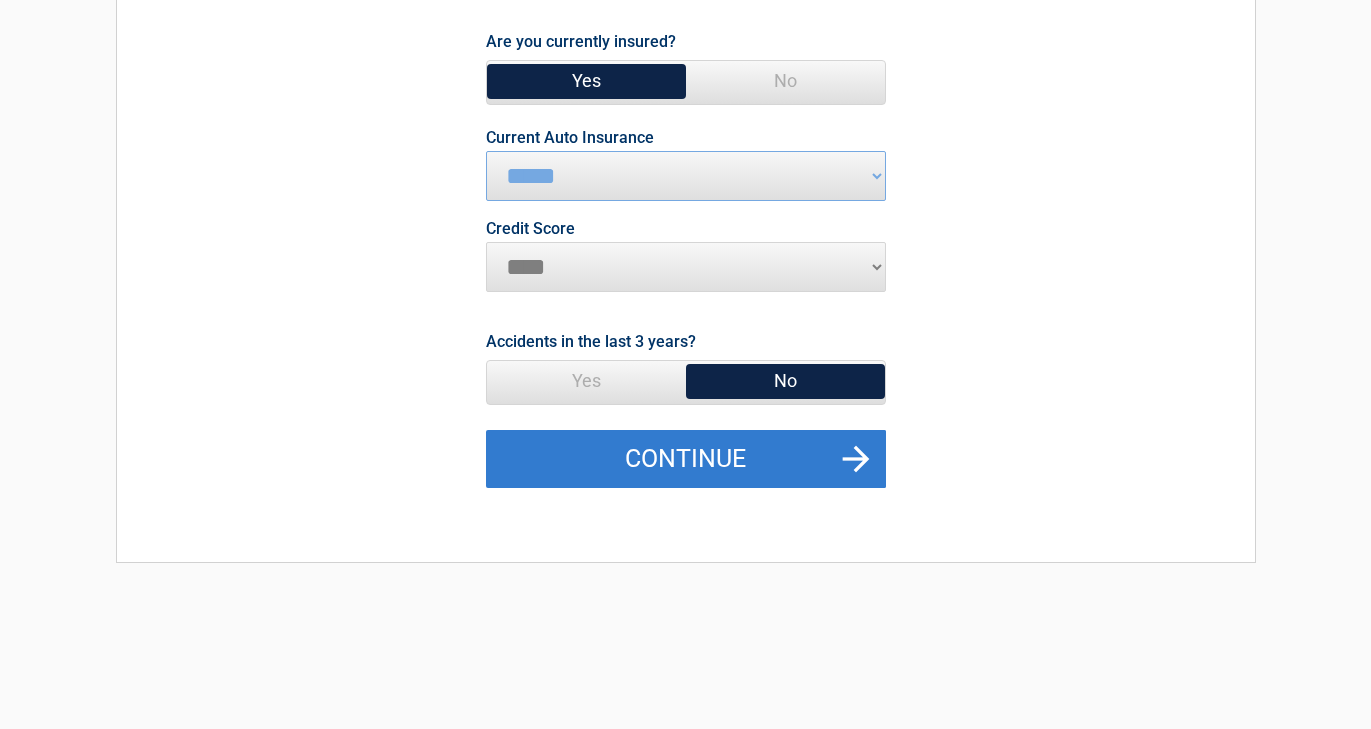 click on "Continue" at bounding box center [686, 459] 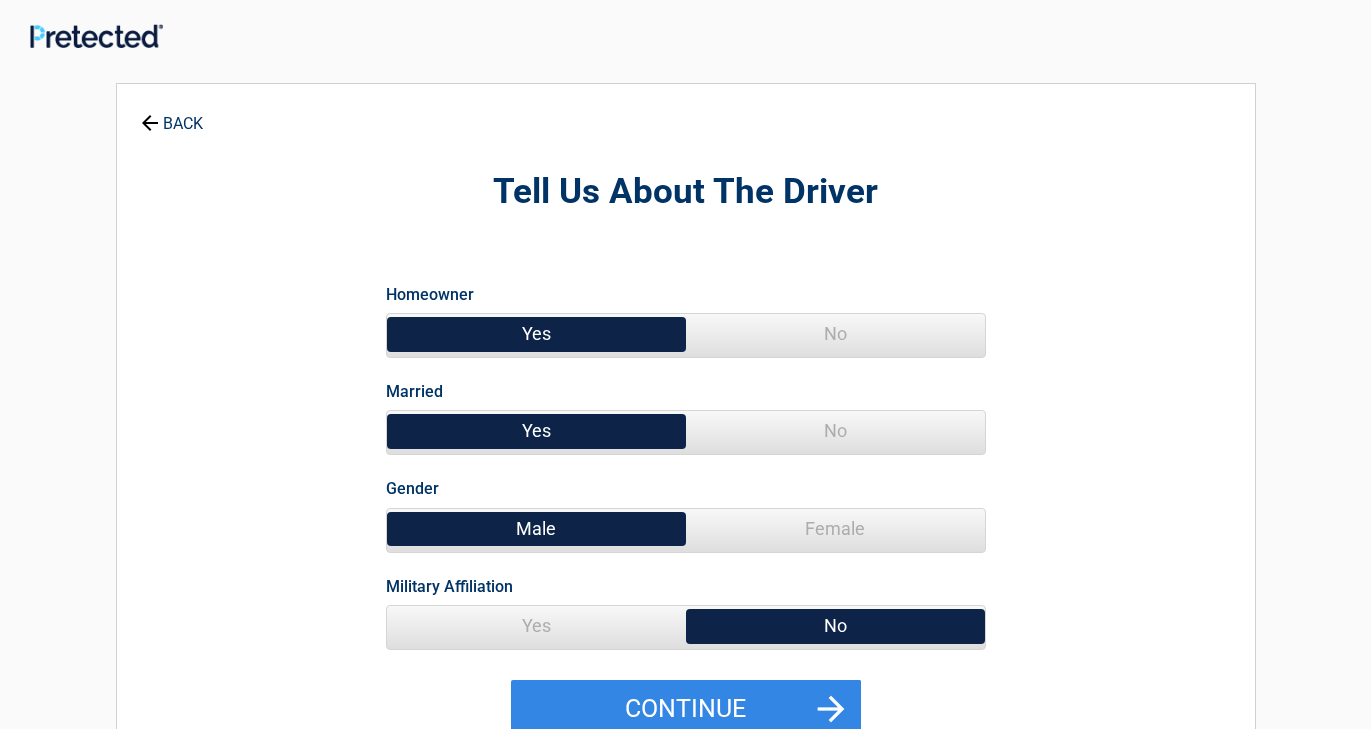 scroll, scrollTop: 0, scrollLeft: 0, axis: both 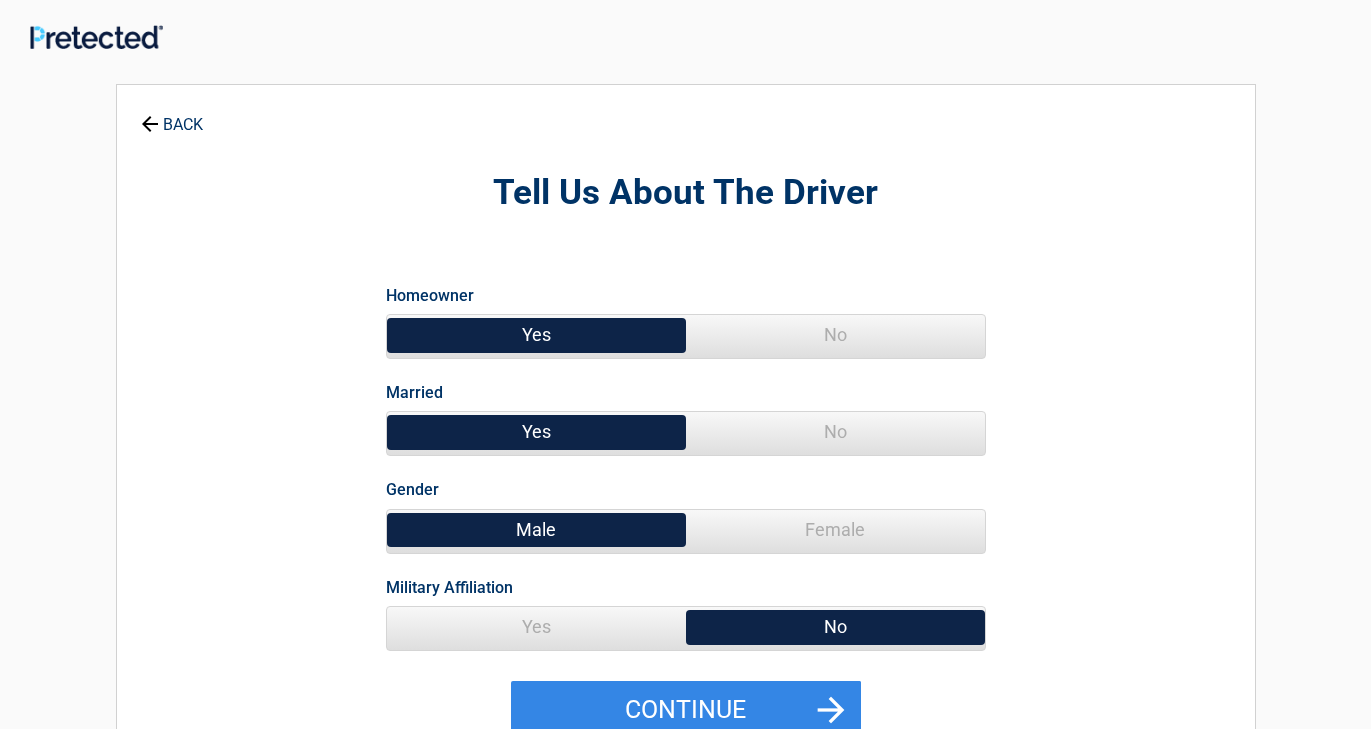 click on "No" at bounding box center (835, 335) 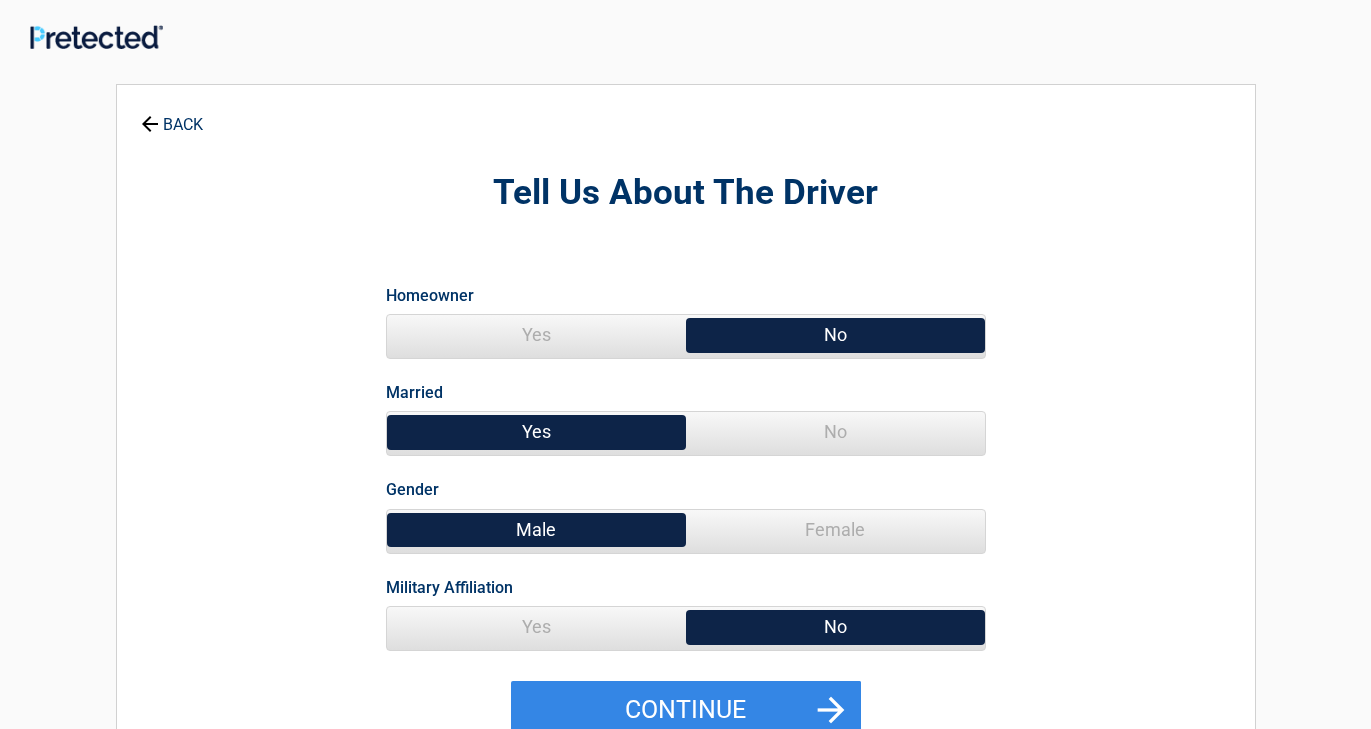 click on "No" at bounding box center (835, 432) 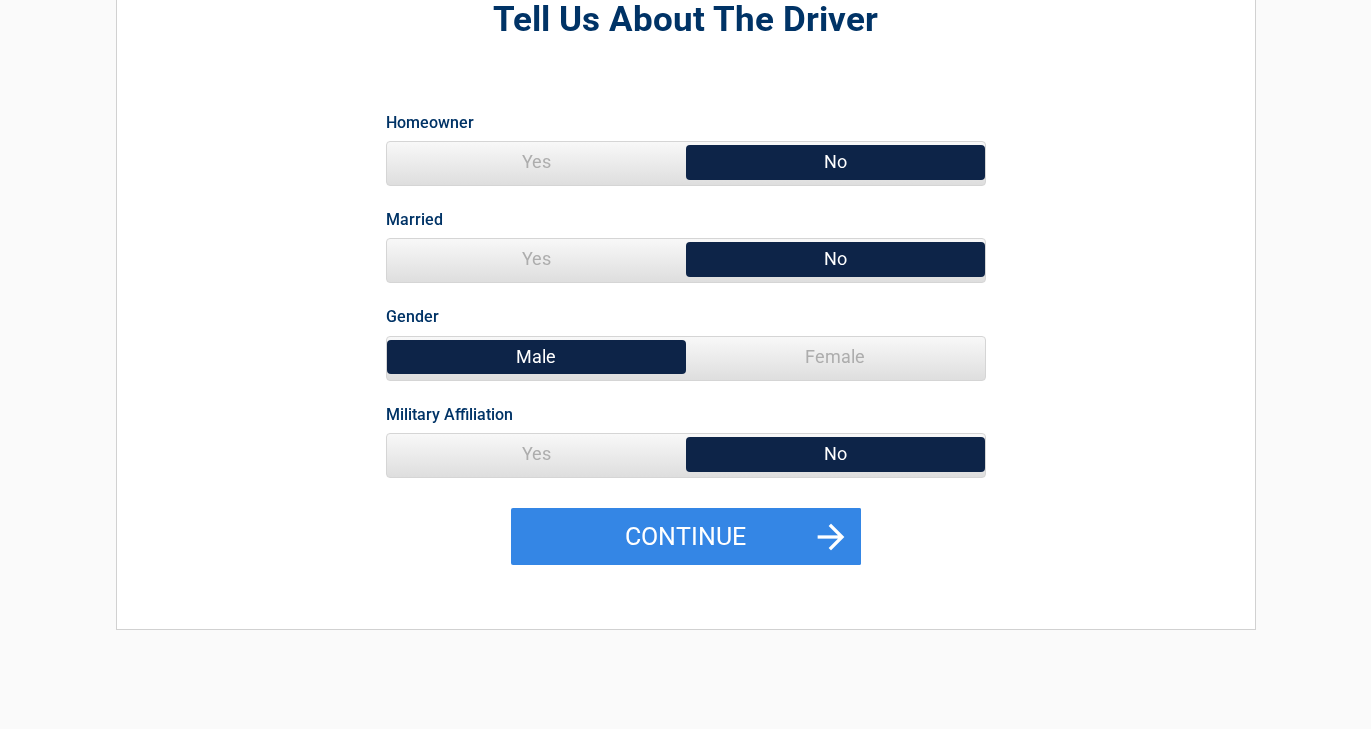 scroll, scrollTop: 360, scrollLeft: 0, axis: vertical 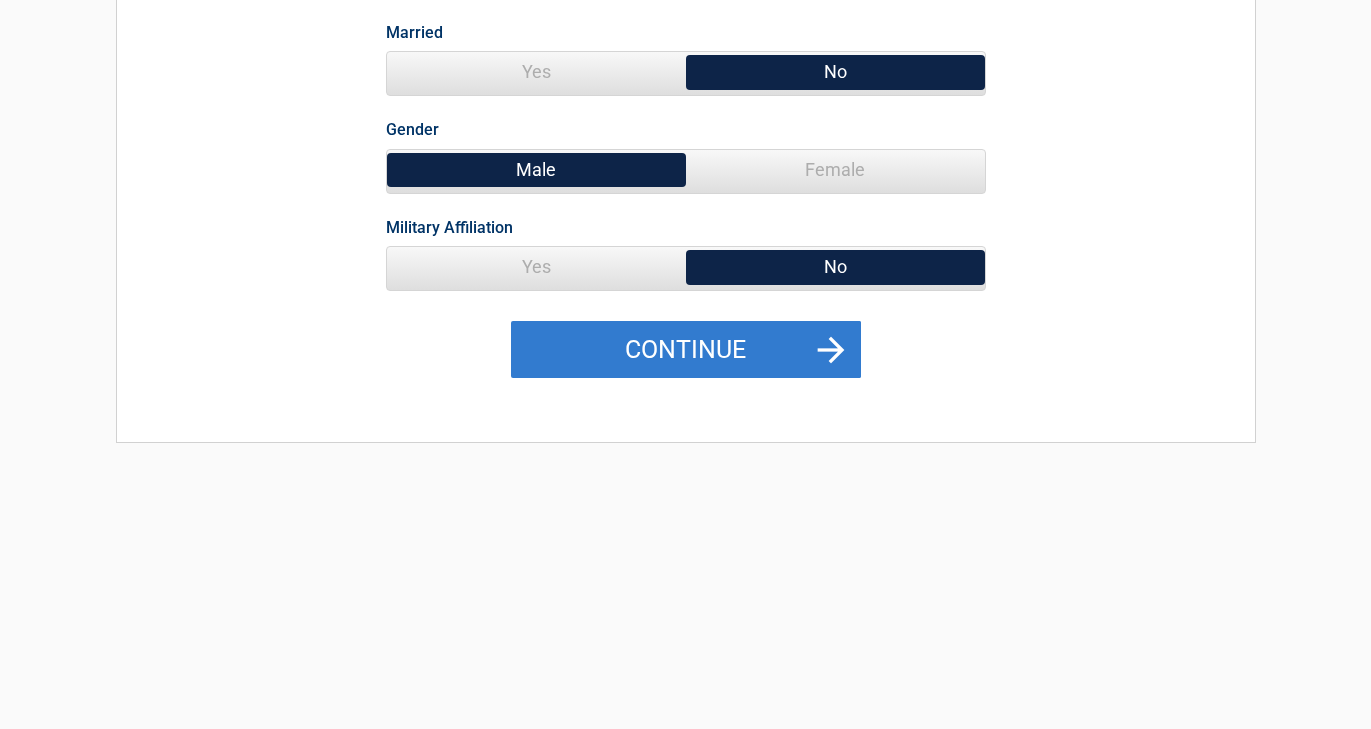 click on "Continue" at bounding box center (686, 350) 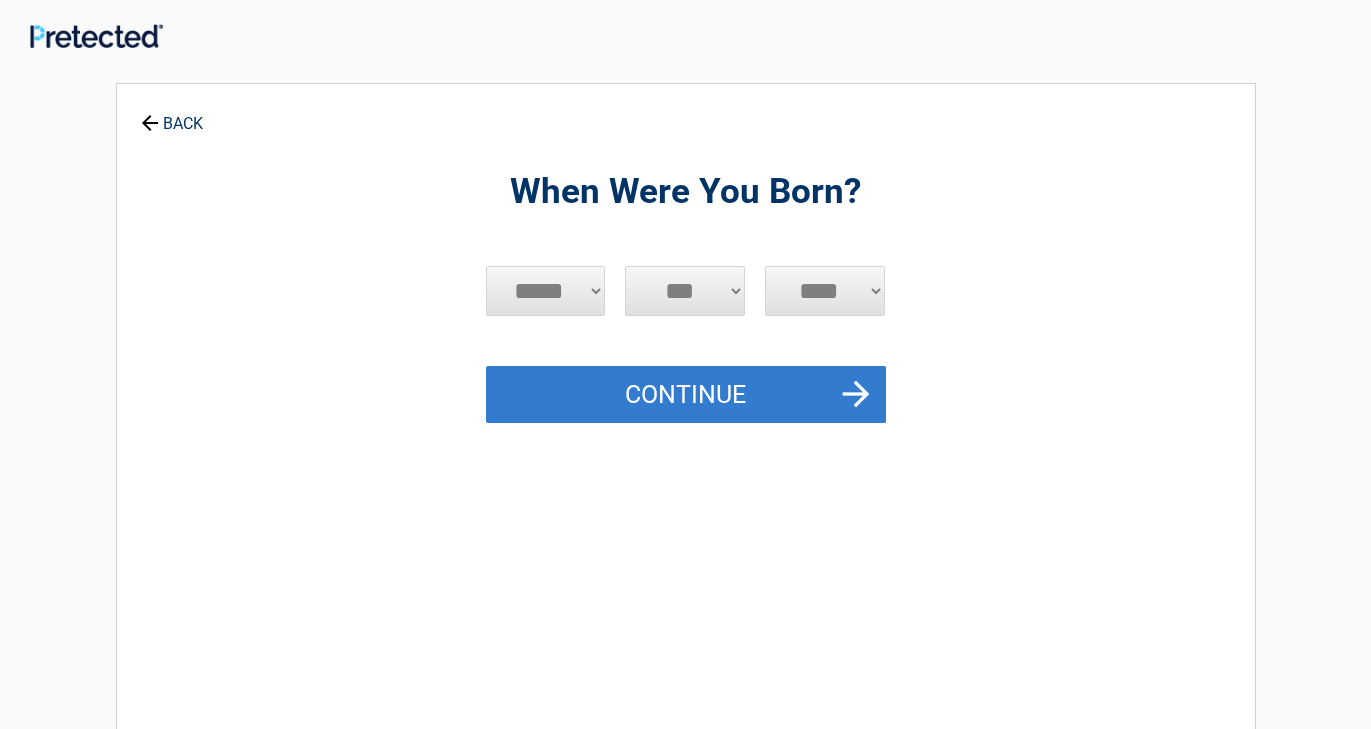 scroll, scrollTop: 0, scrollLeft: 0, axis: both 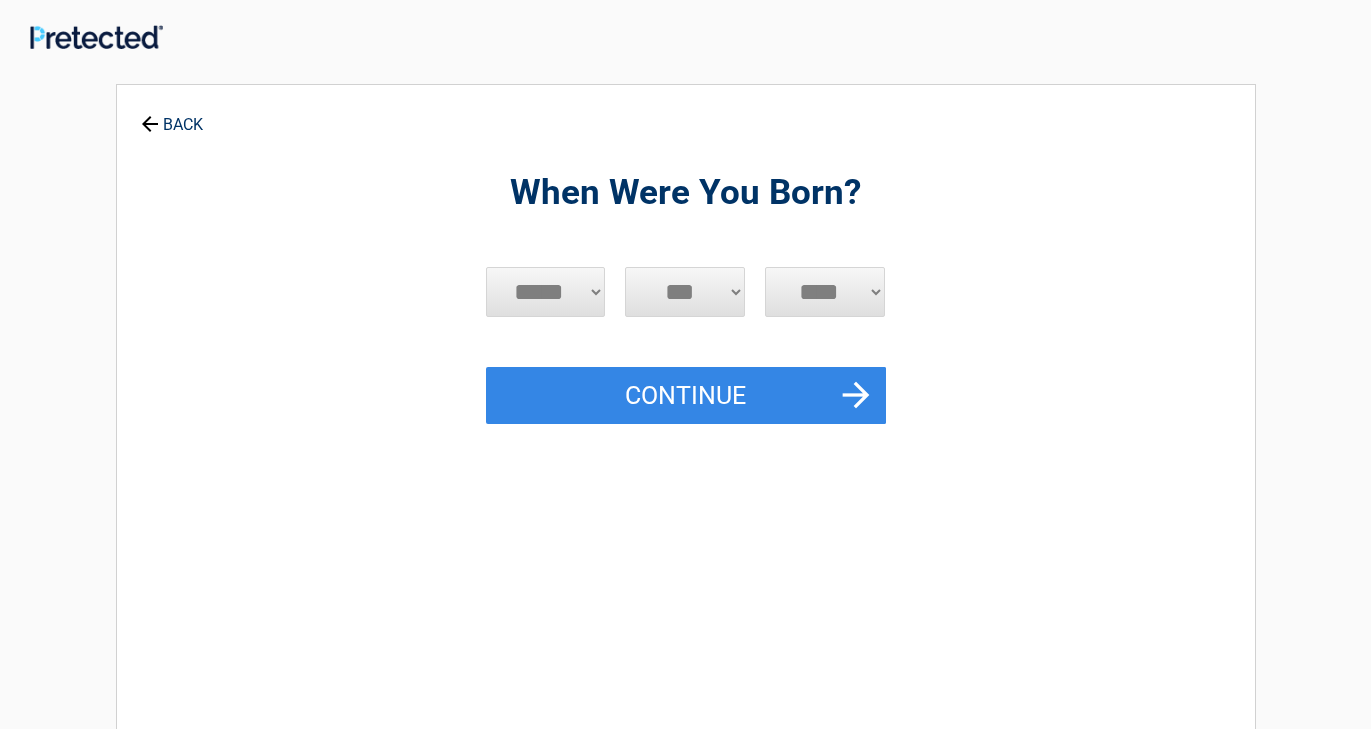 click on "*****
***
***
***
***
***
***
***
***
***
***
***
***" at bounding box center [546, 292] 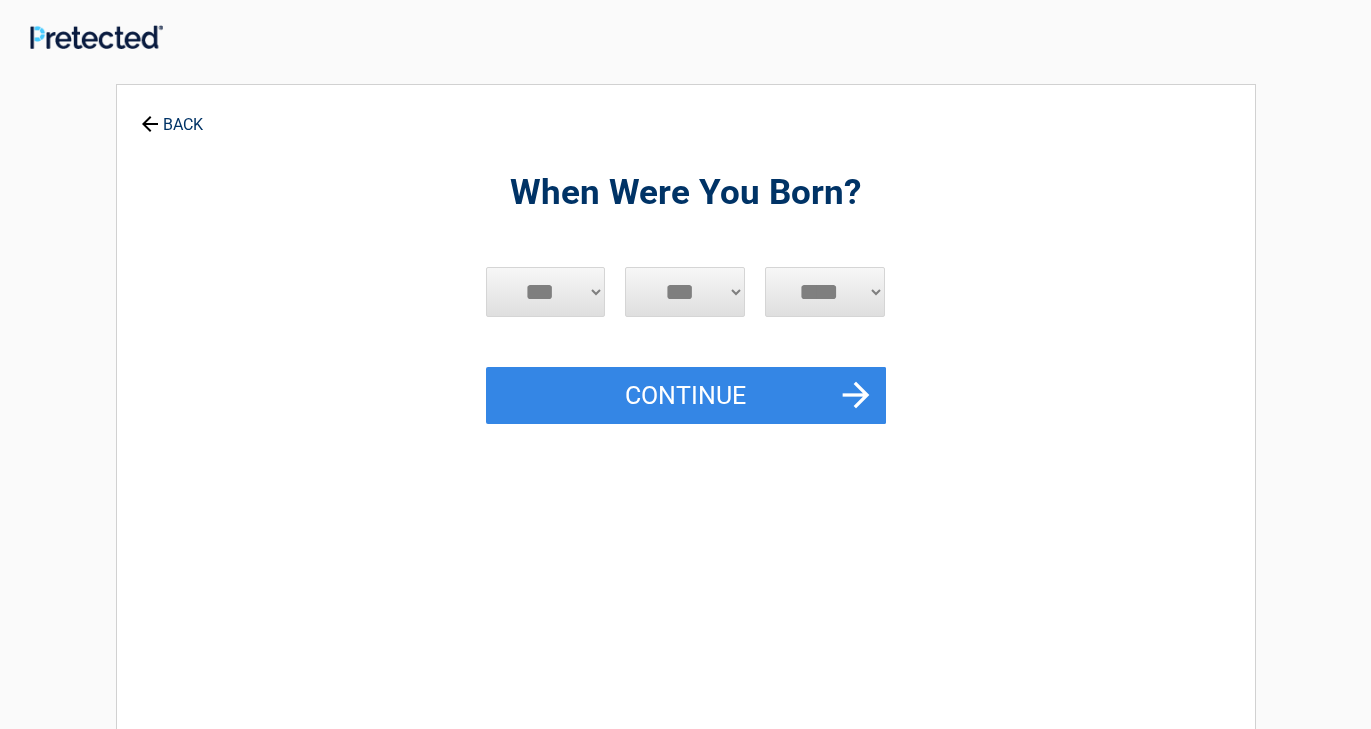 click on "***" at bounding box center [0, 0] 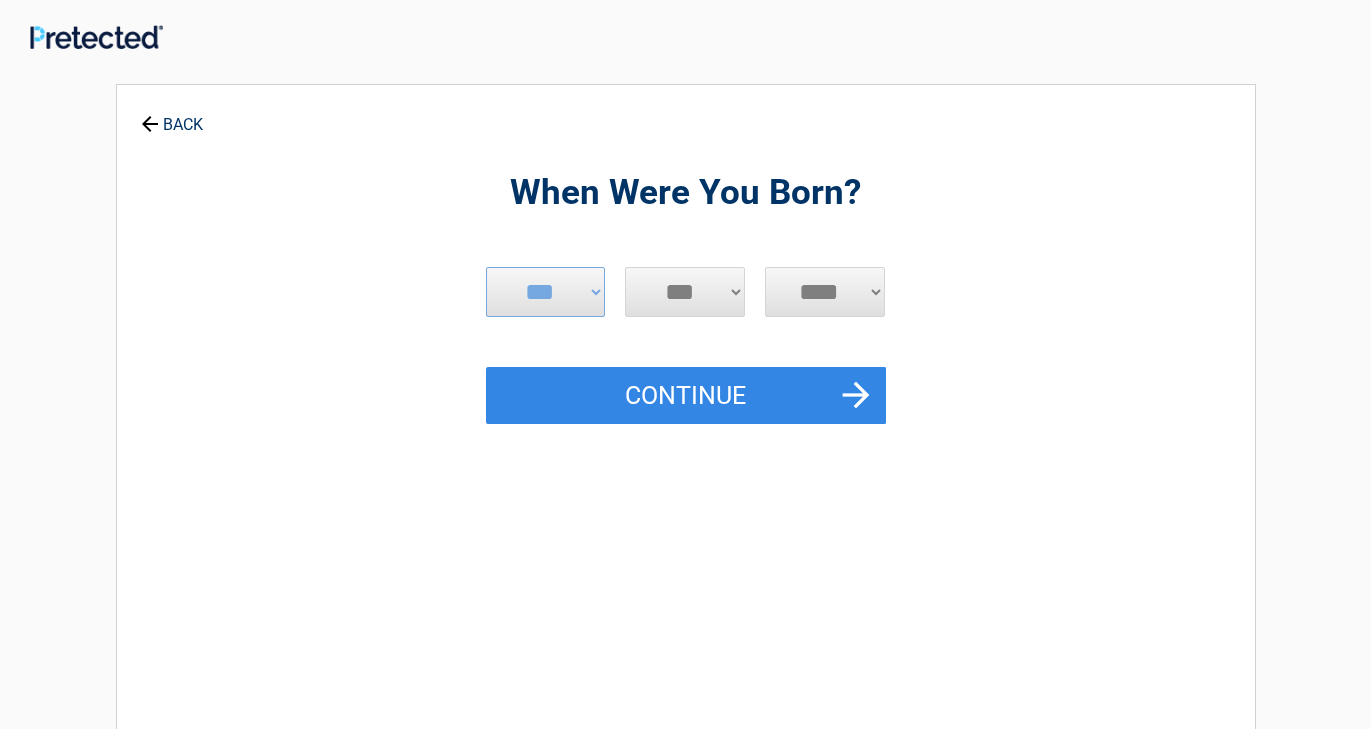 click on "*** * * * * * * * * * ** ** ** ** ** ** ** ** ** ** ** ** ** ** ** ** ** ** ** ** ** **" at bounding box center [685, 292] 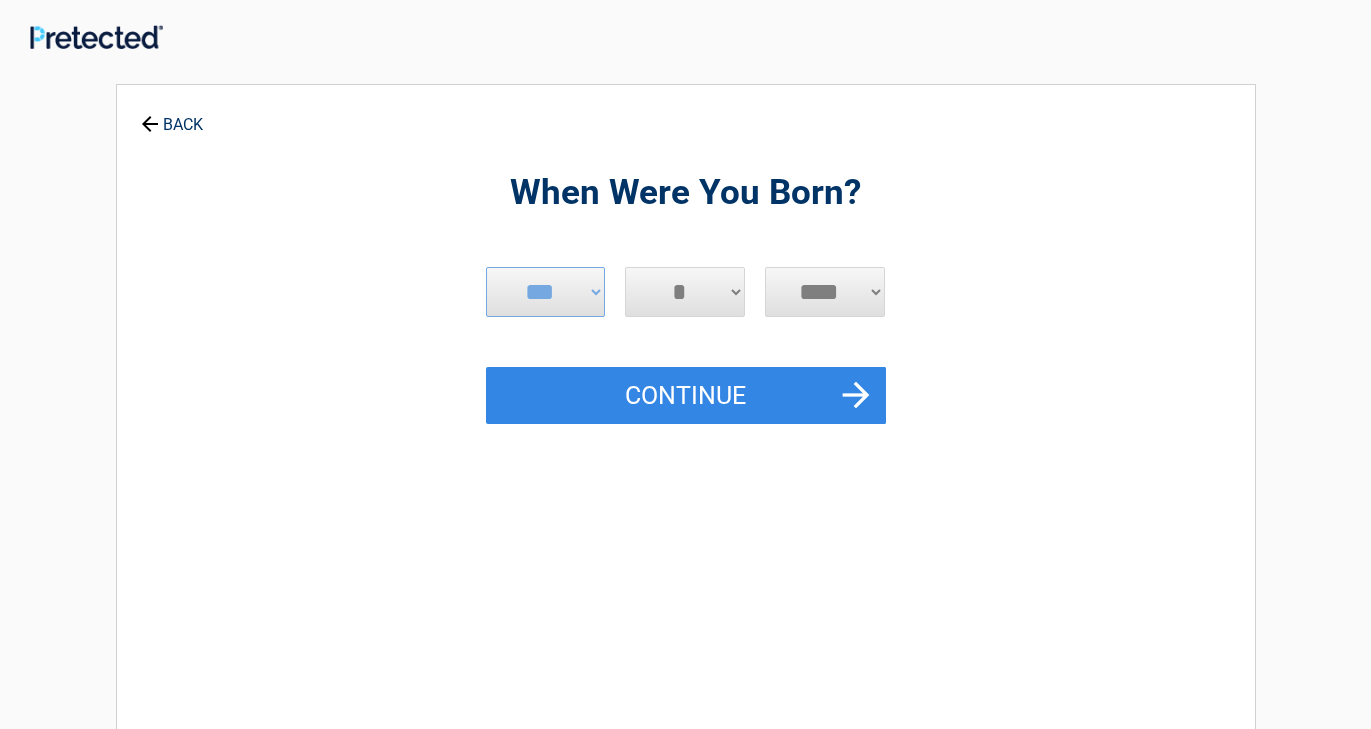 click on "*" at bounding box center (0, 0) 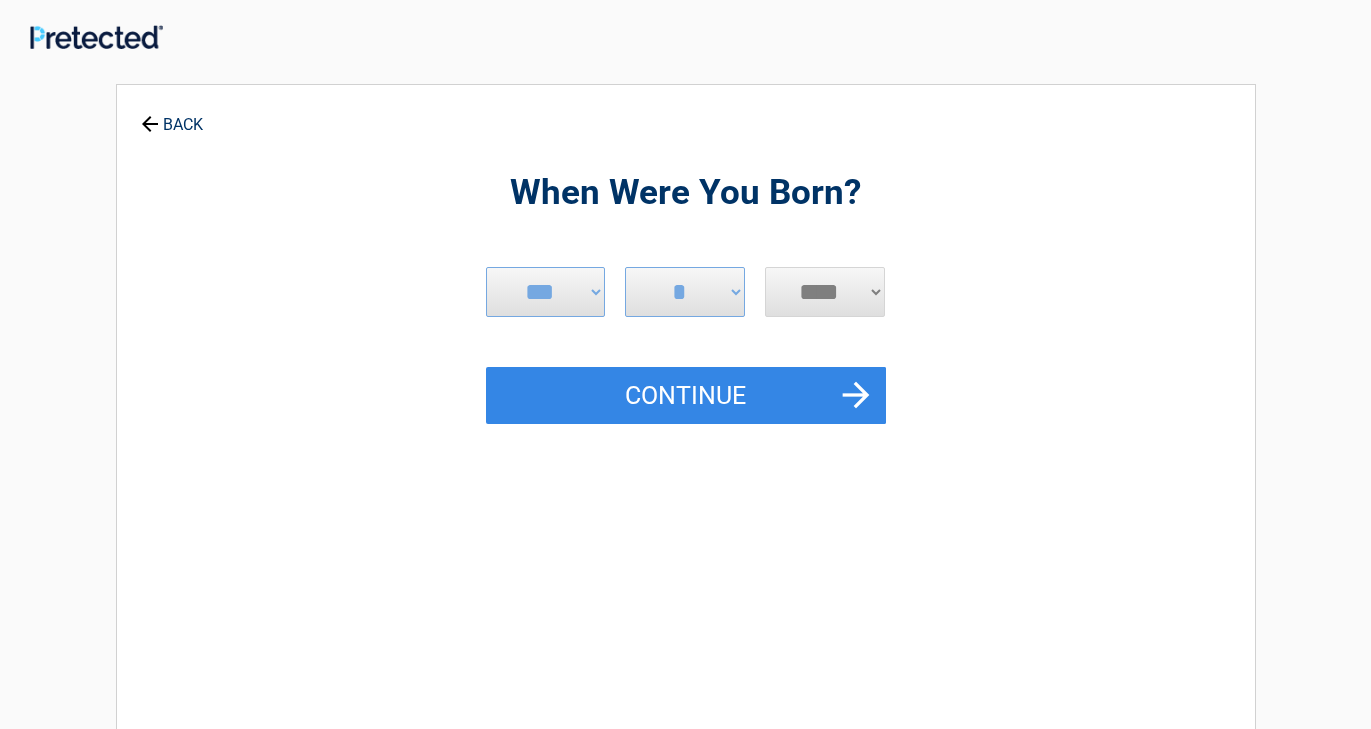 select on "****" 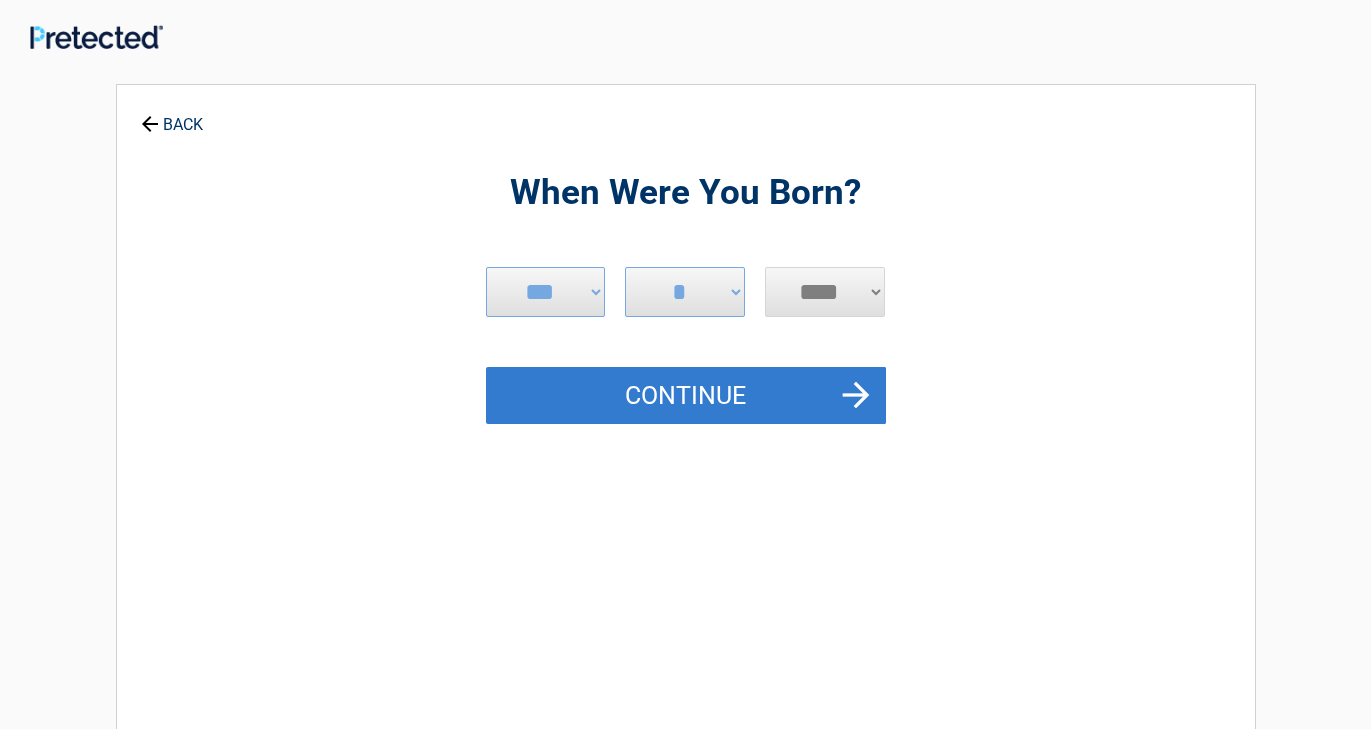 click on "Continue" at bounding box center [686, 396] 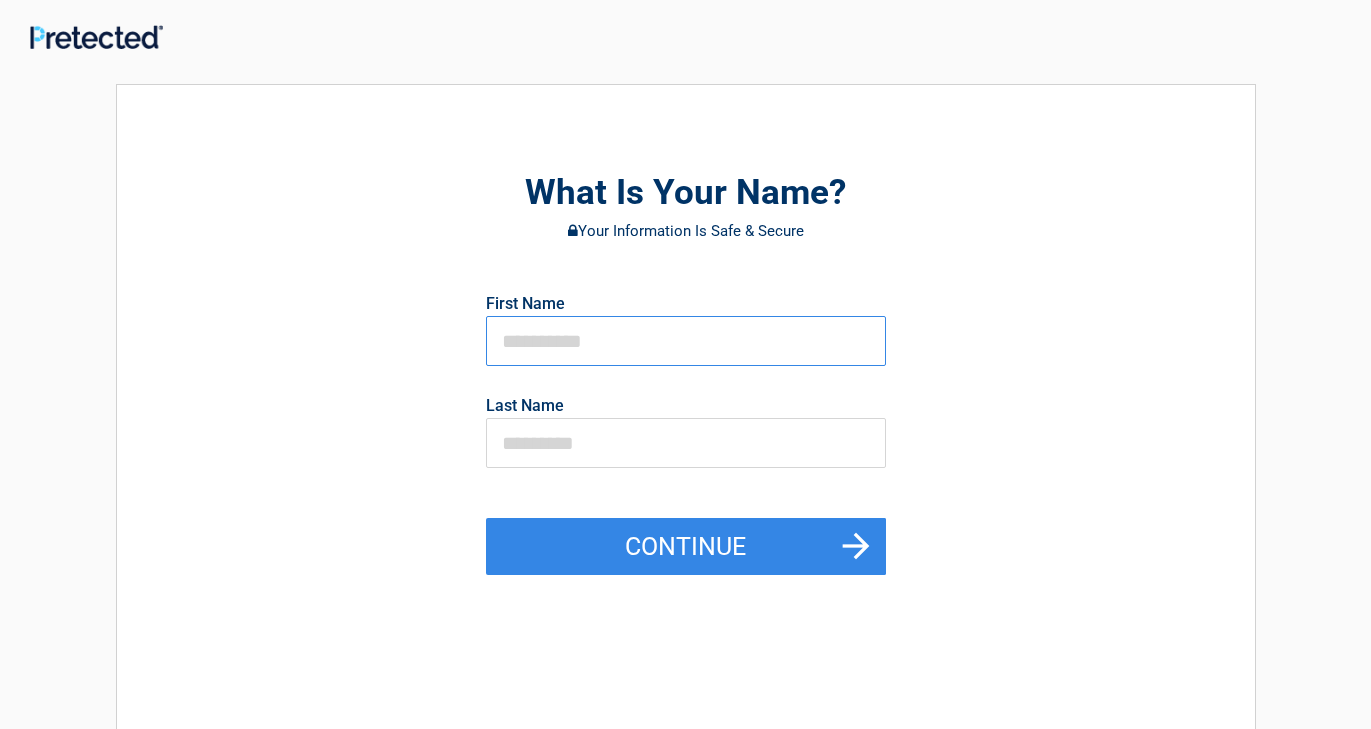 click at bounding box center [686, 341] 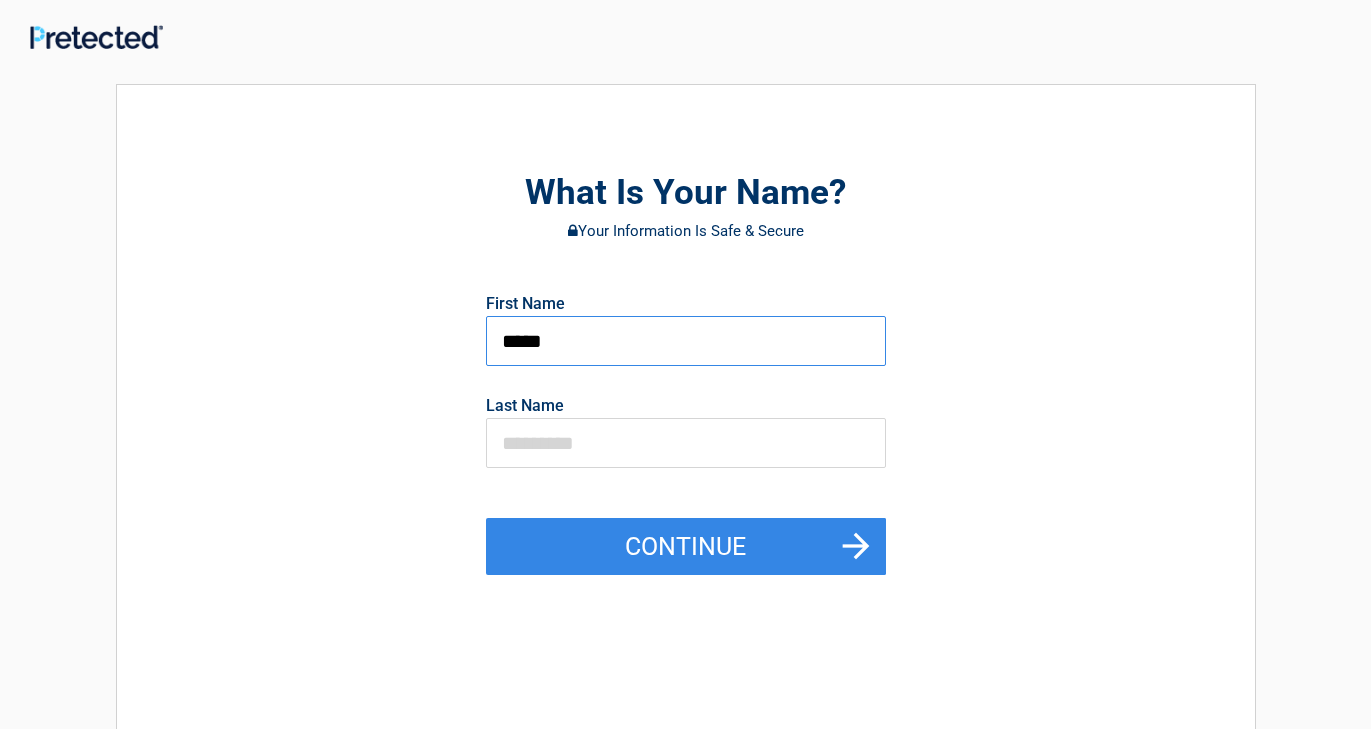 type on "*****" 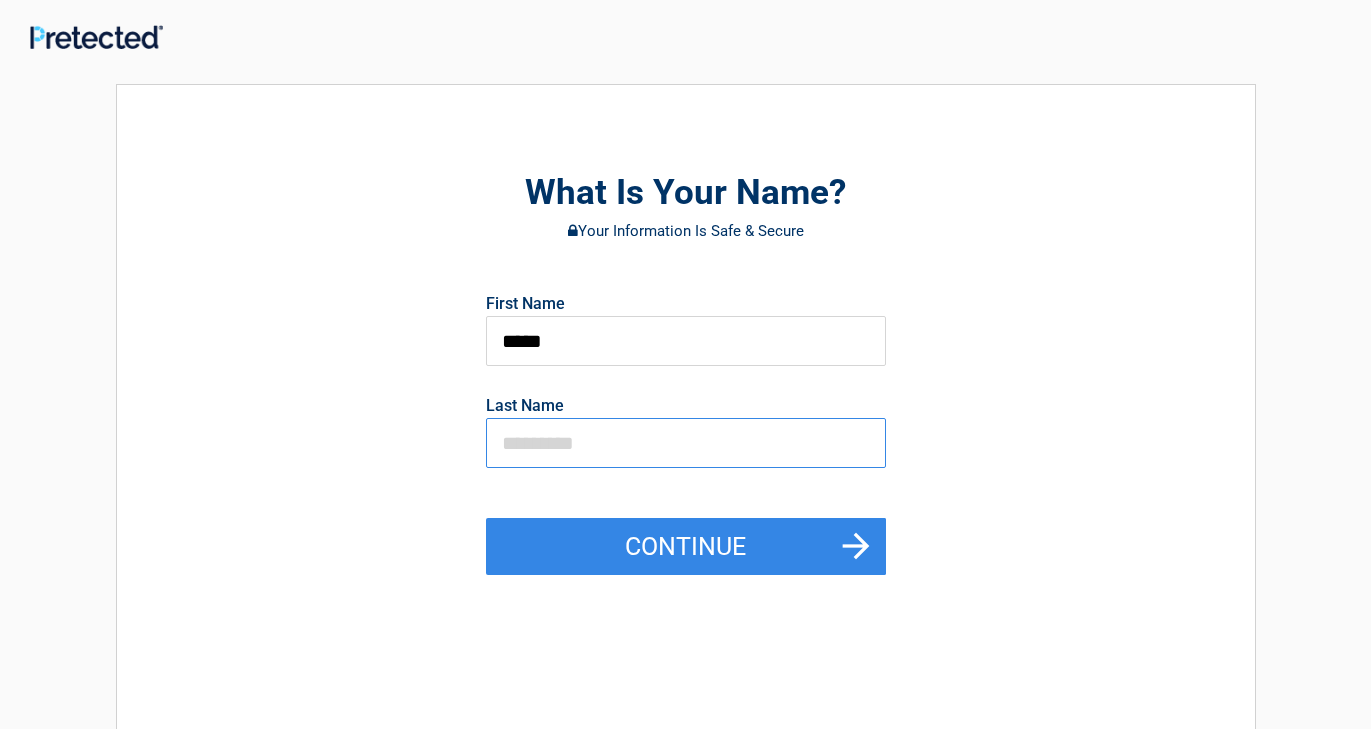 click at bounding box center (686, 443) 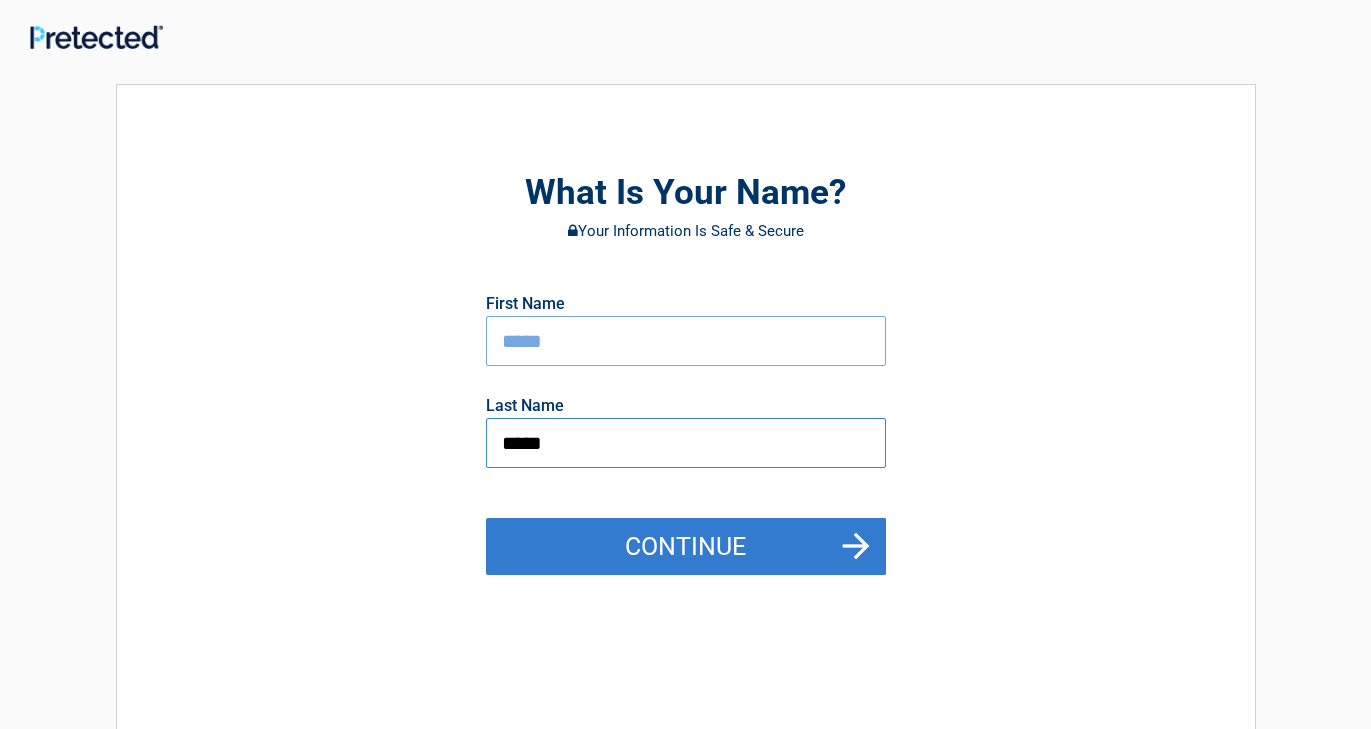 type on "*****" 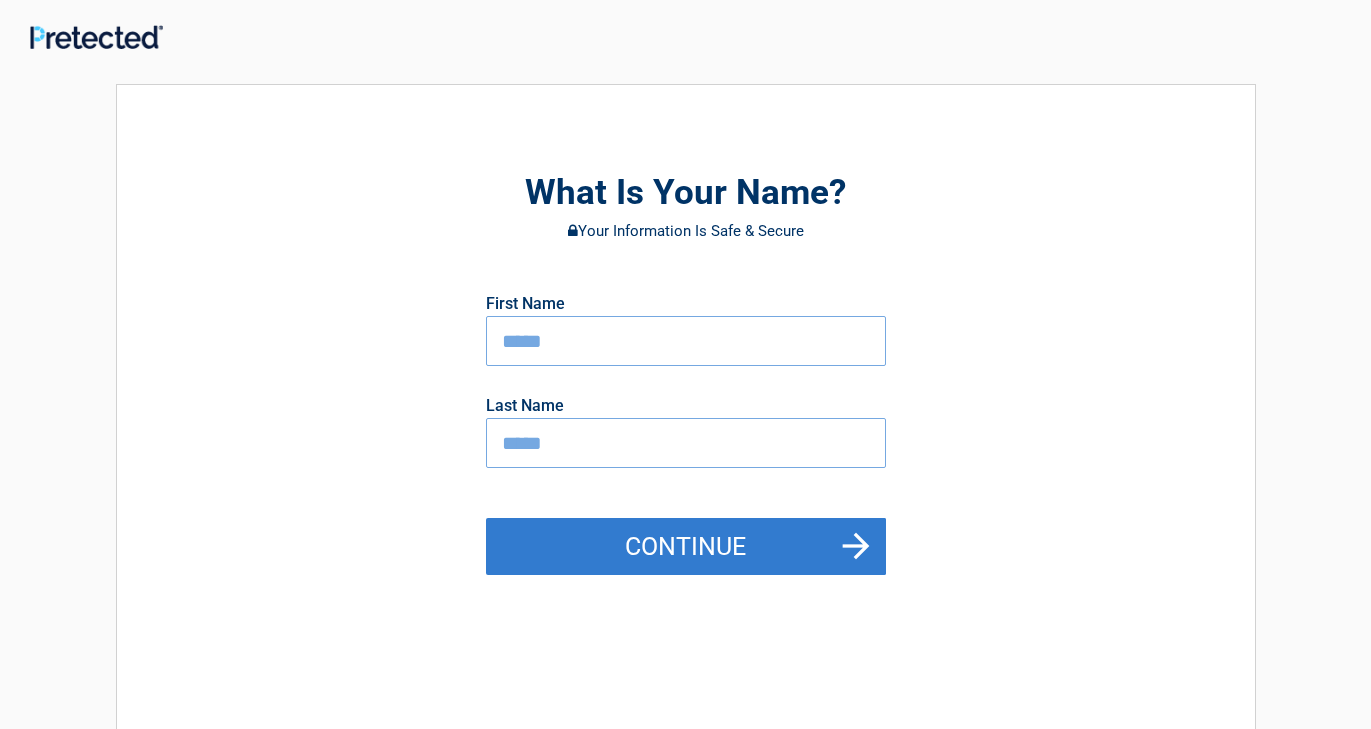 click on "Continue" at bounding box center (686, 547) 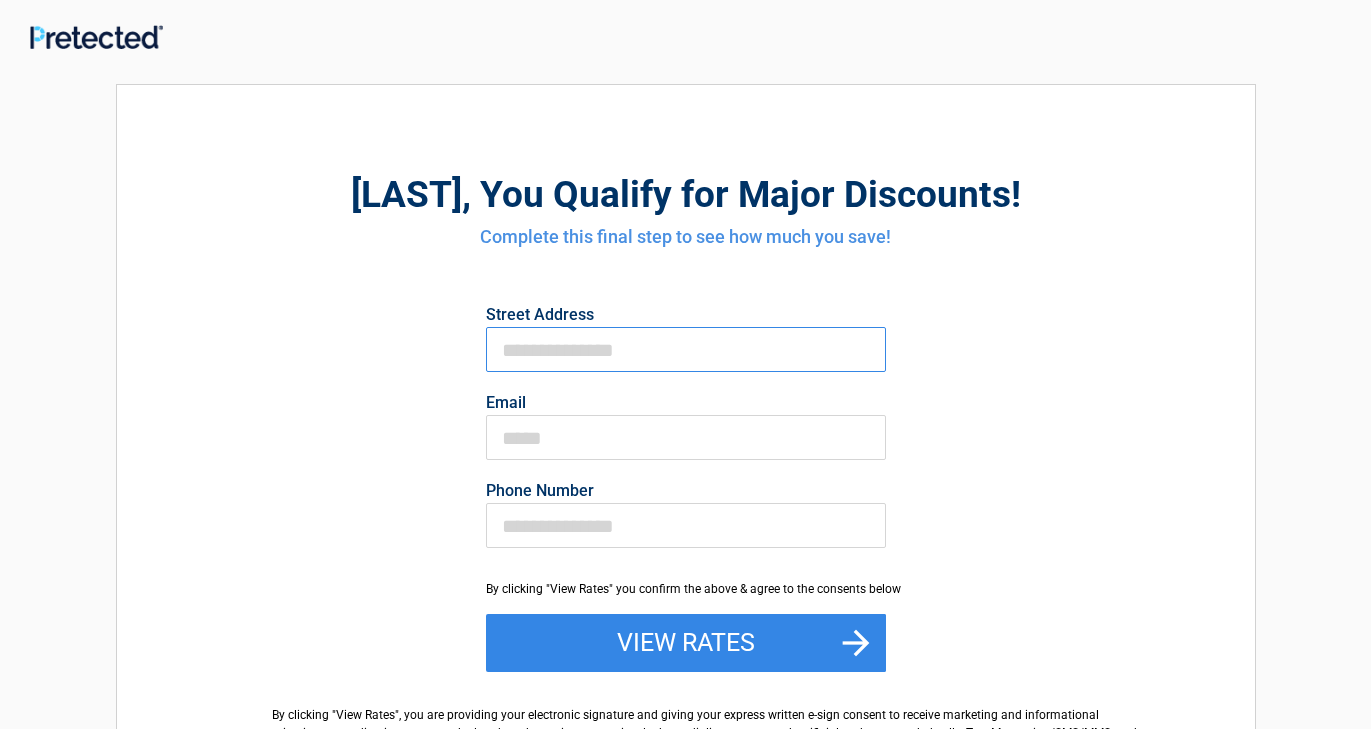 click on "First Name" at bounding box center [686, 349] 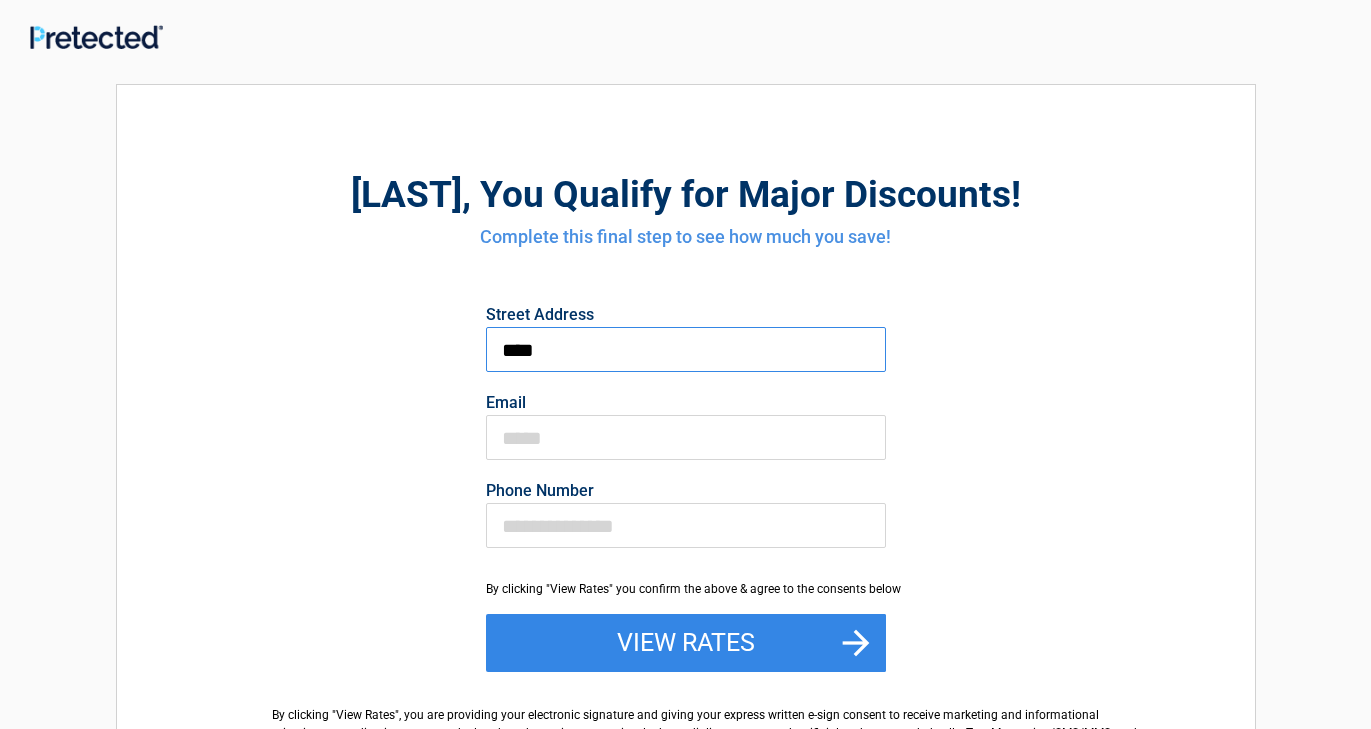 type on "**********" 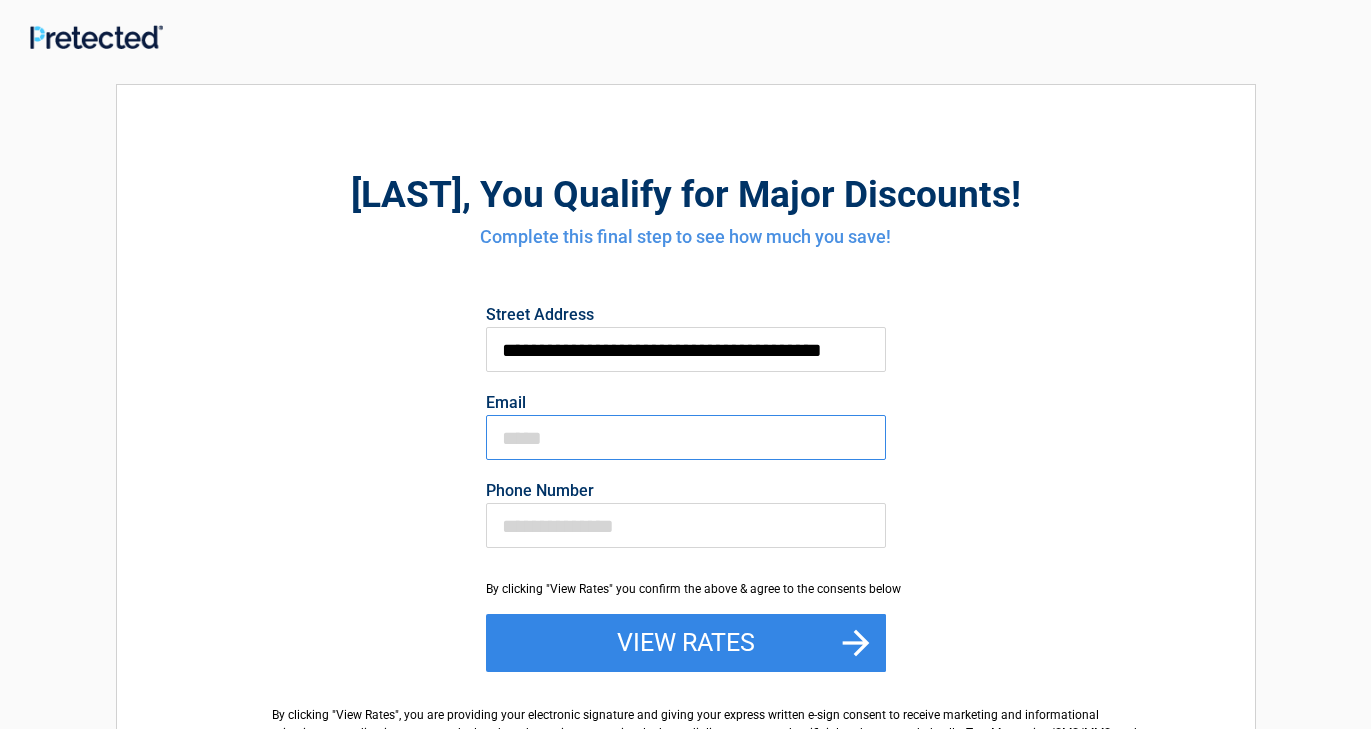 type on "**********" 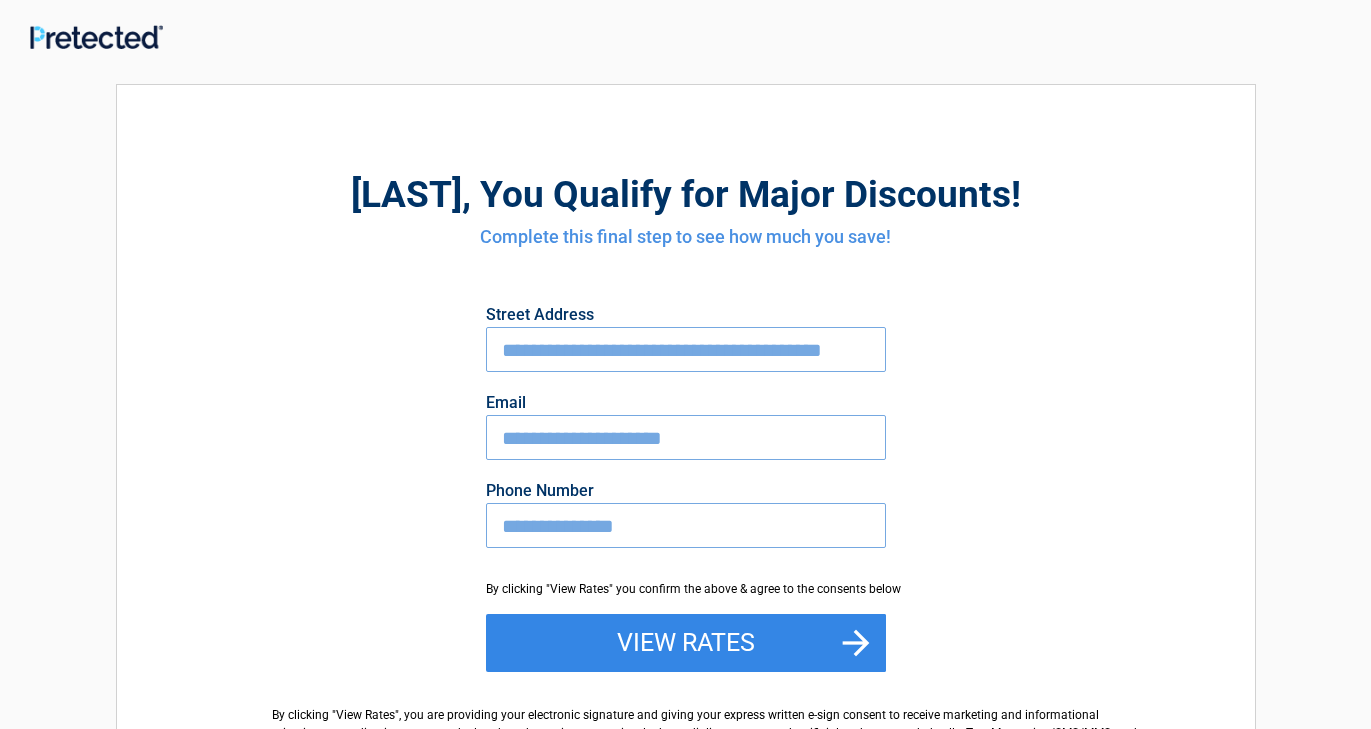 type on "**********" 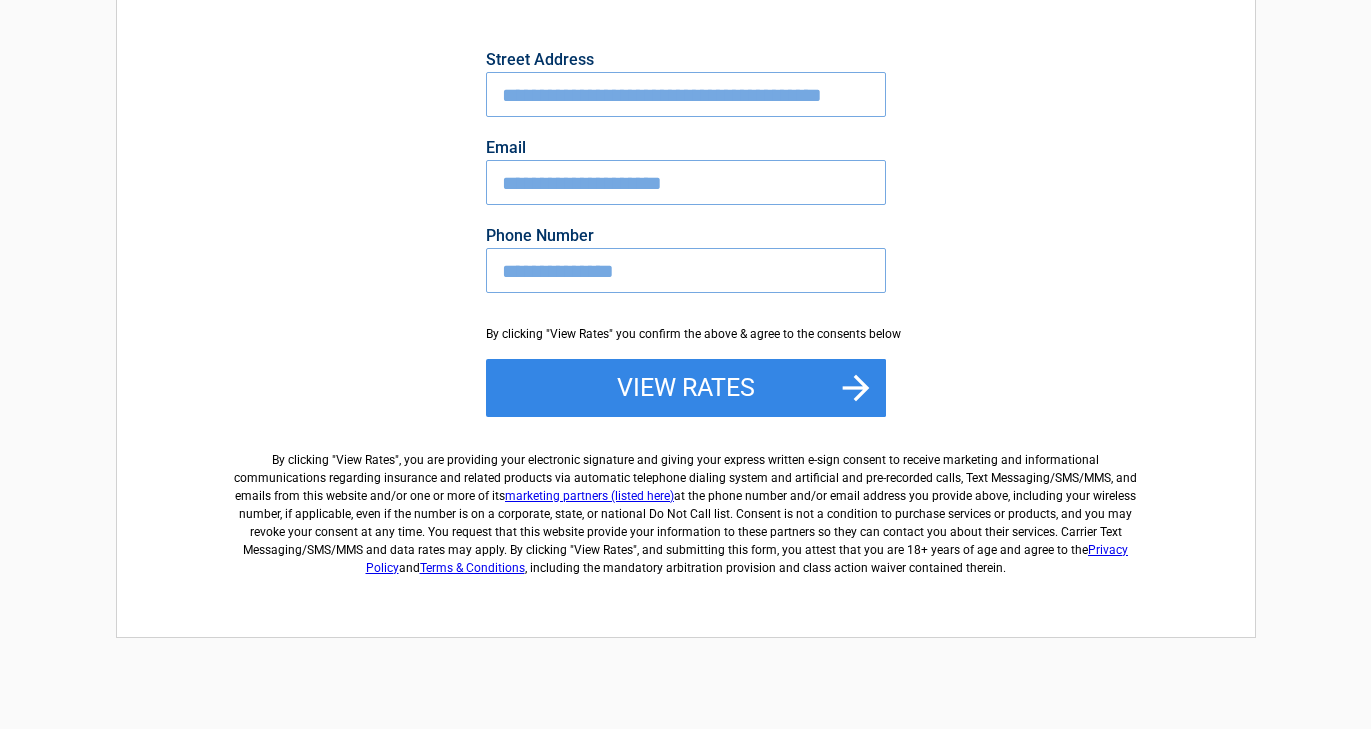 scroll, scrollTop: 360, scrollLeft: 0, axis: vertical 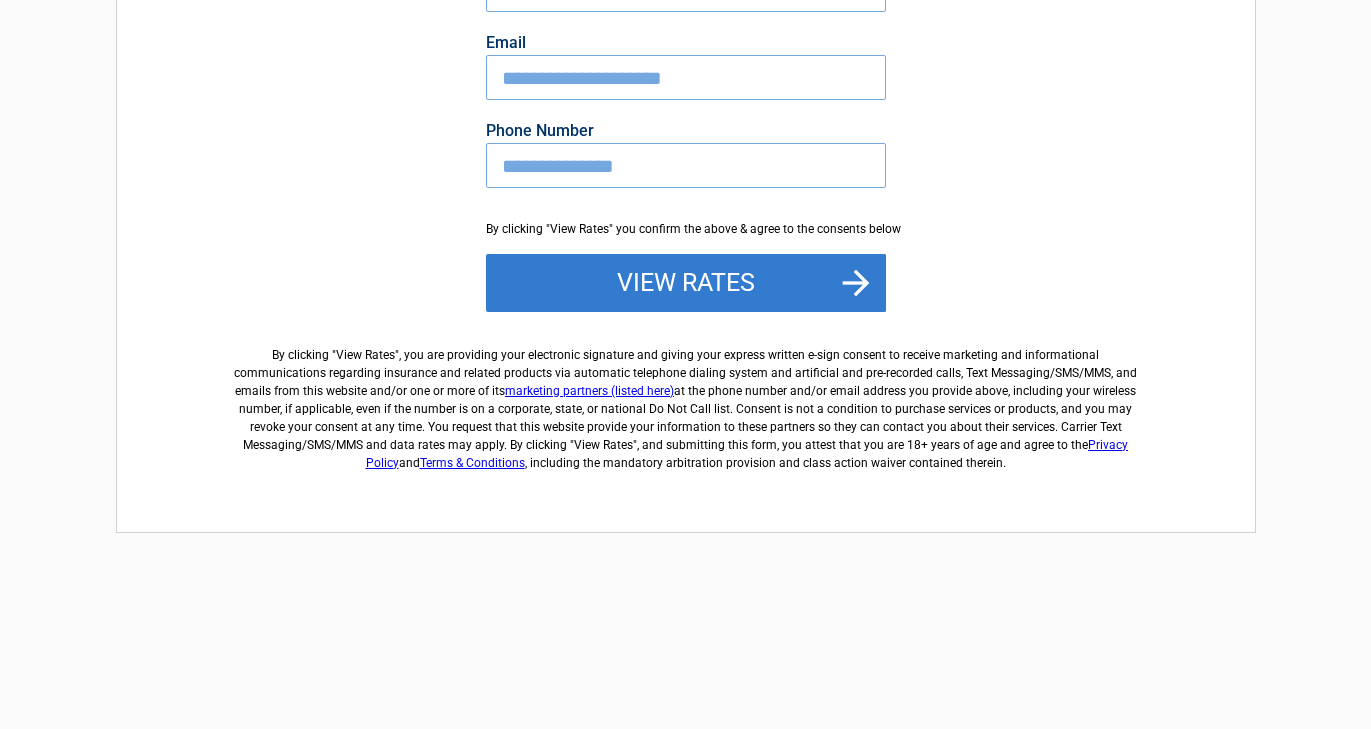 click on "View Rates" at bounding box center (686, 283) 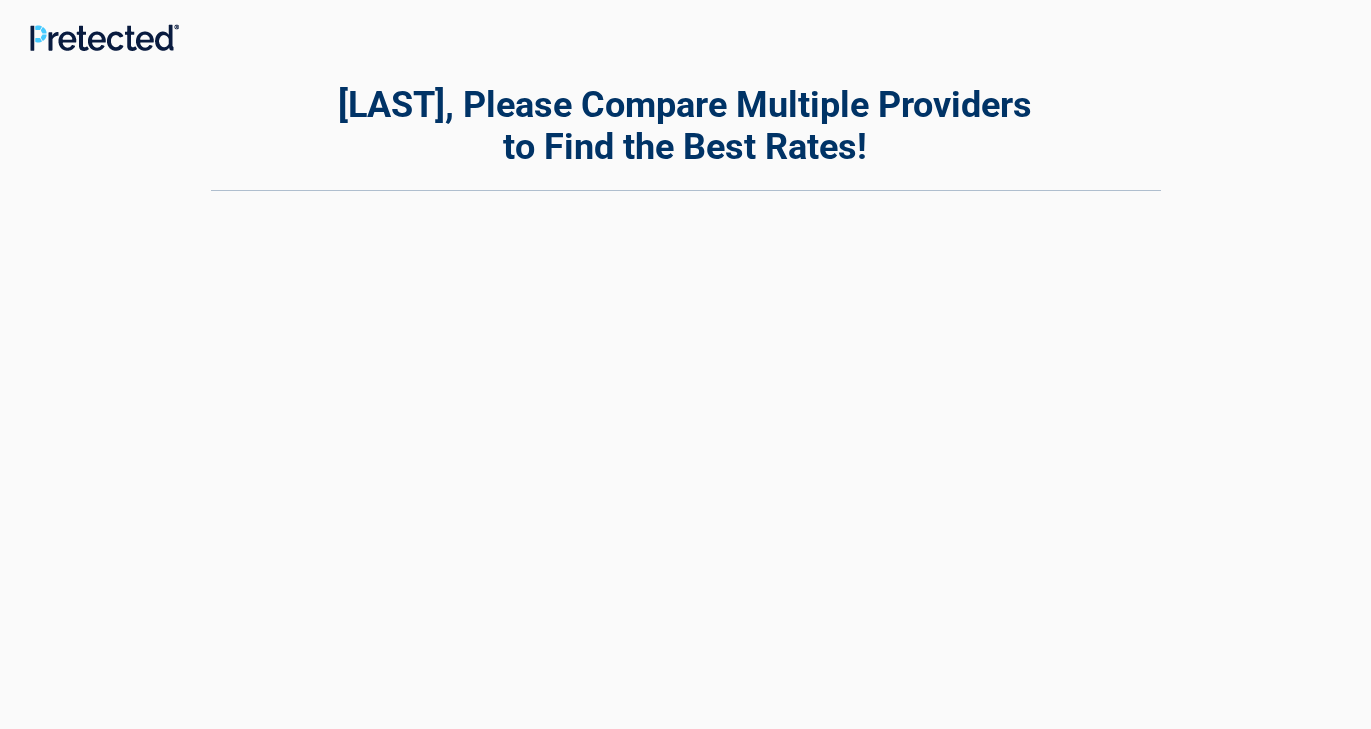 scroll, scrollTop: 0, scrollLeft: 0, axis: both 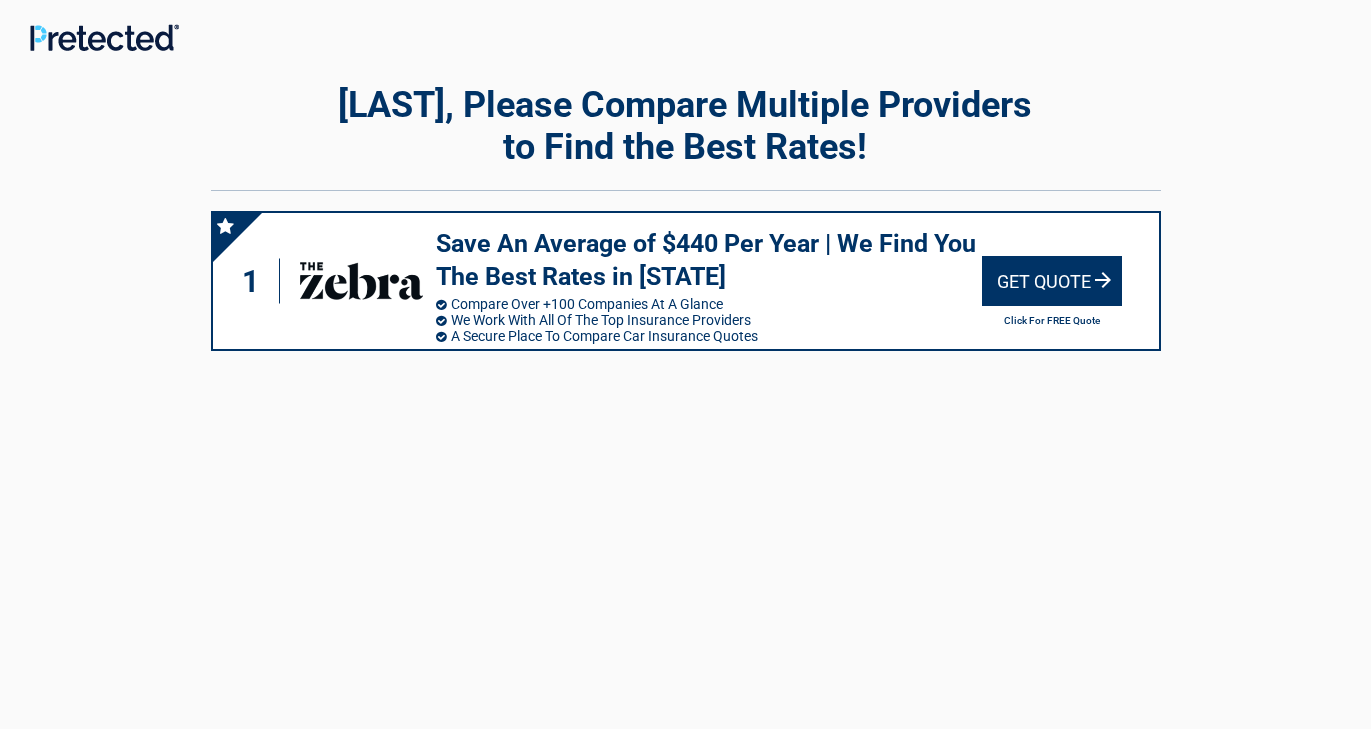 click on "Get Quote" at bounding box center (1052, 281) 